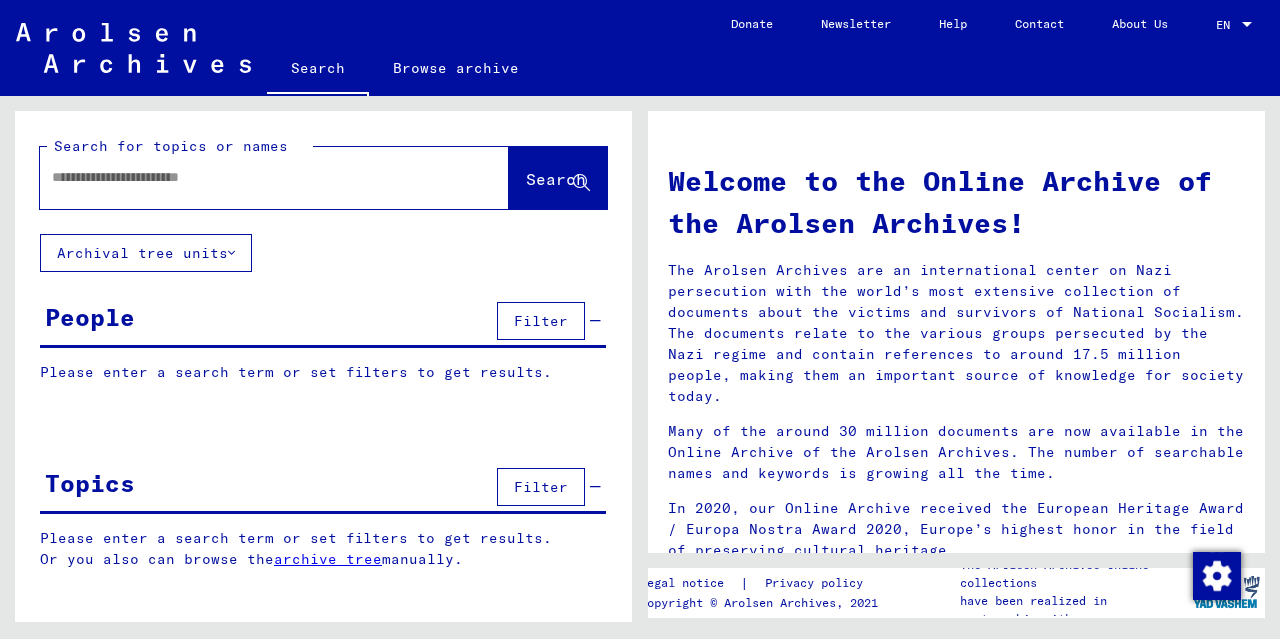 scroll, scrollTop: 0, scrollLeft: 0, axis: both 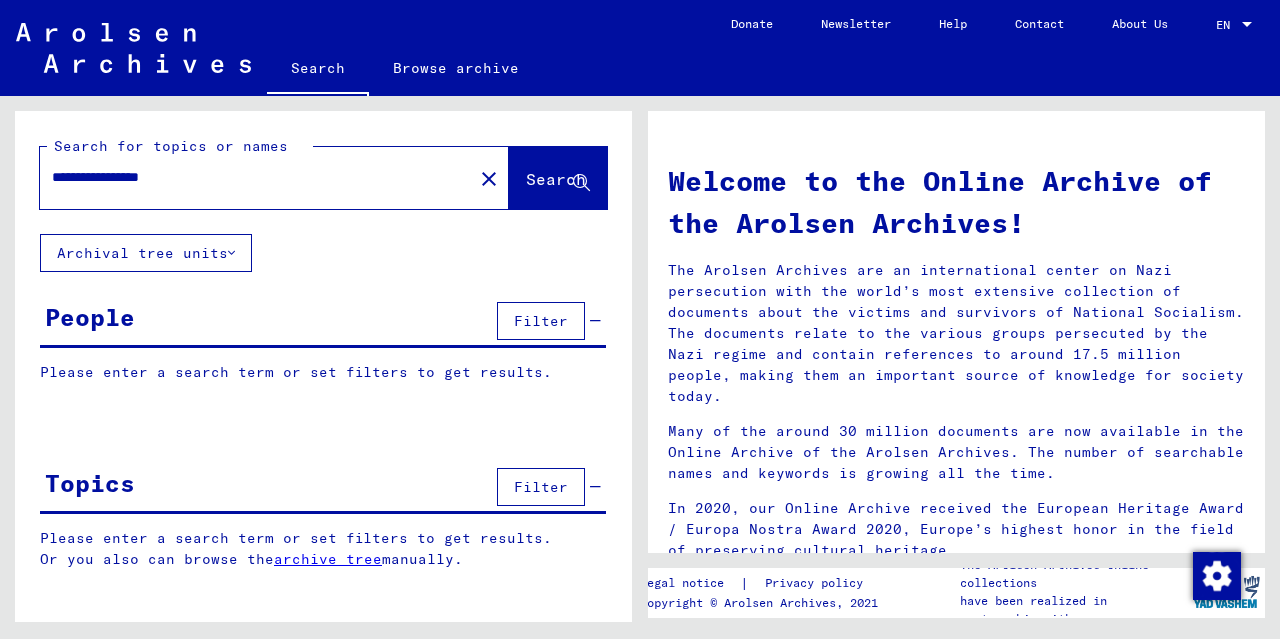 type on "**********" 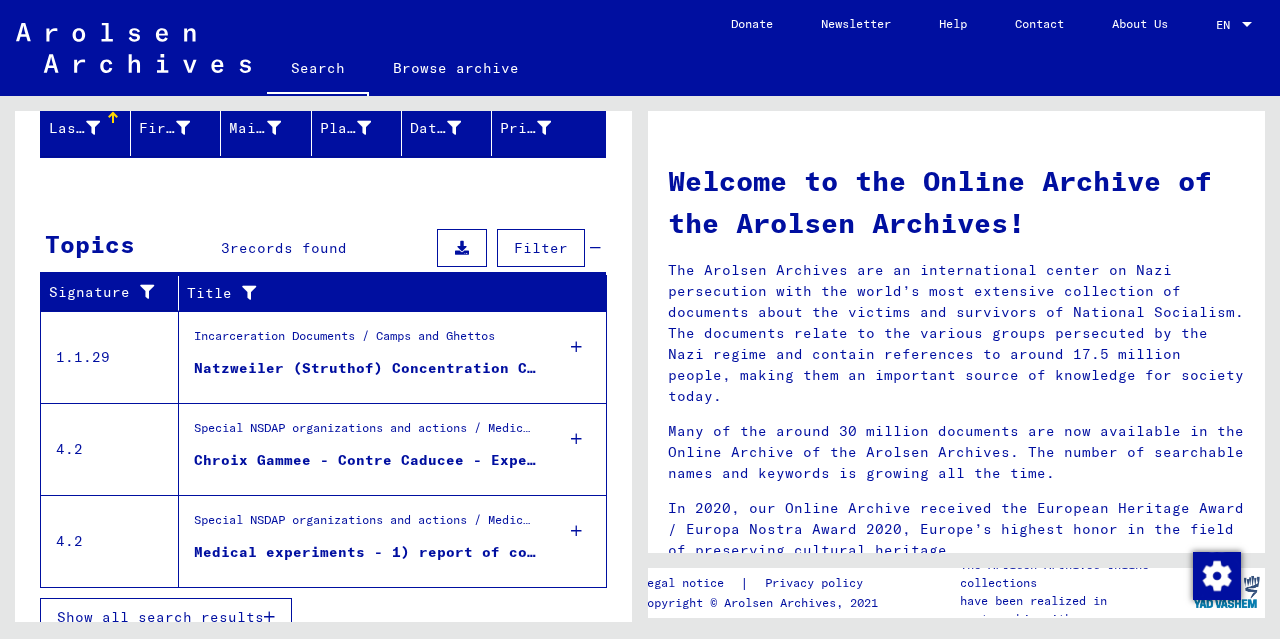 scroll, scrollTop: 272, scrollLeft: 0, axis: vertical 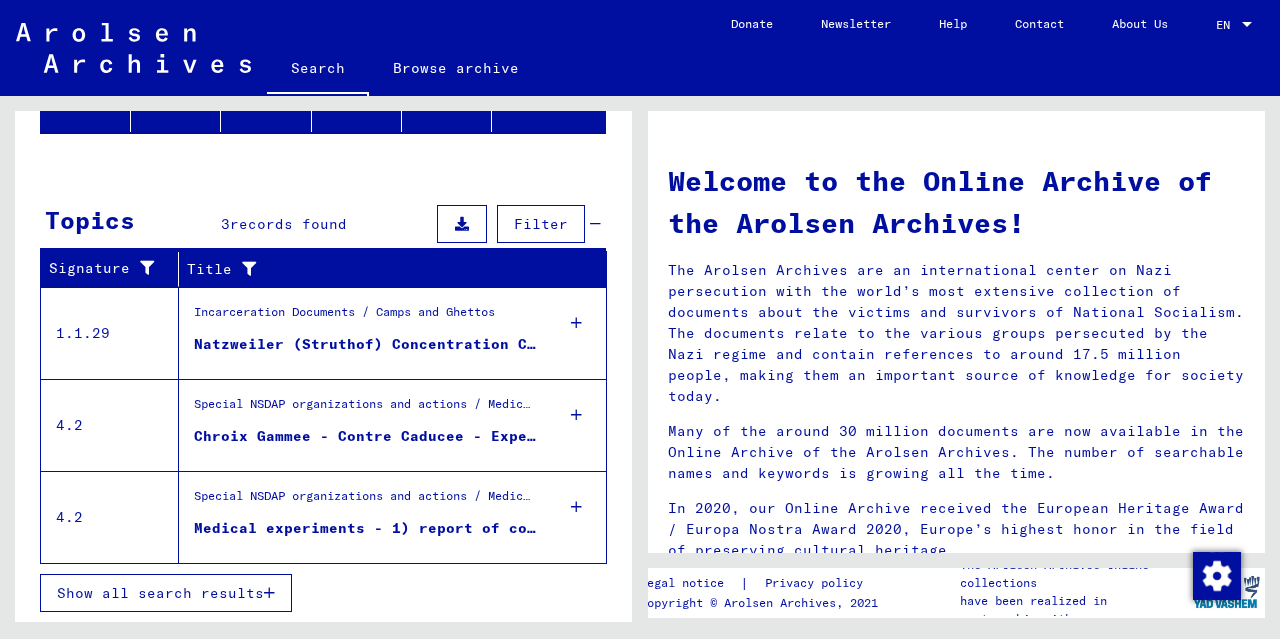 click on "Special NSDAP organizations and actions / Medical experiments and "euthanasia"" at bounding box center (365, 409) 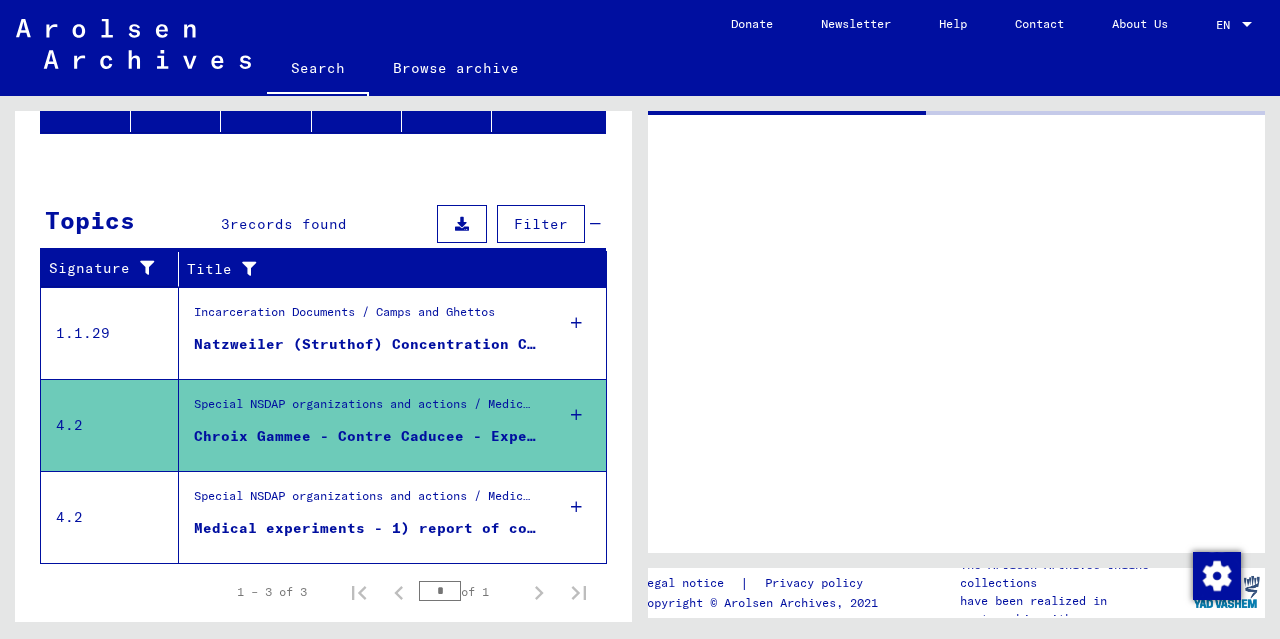 scroll, scrollTop: 270, scrollLeft: 0, axis: vertical 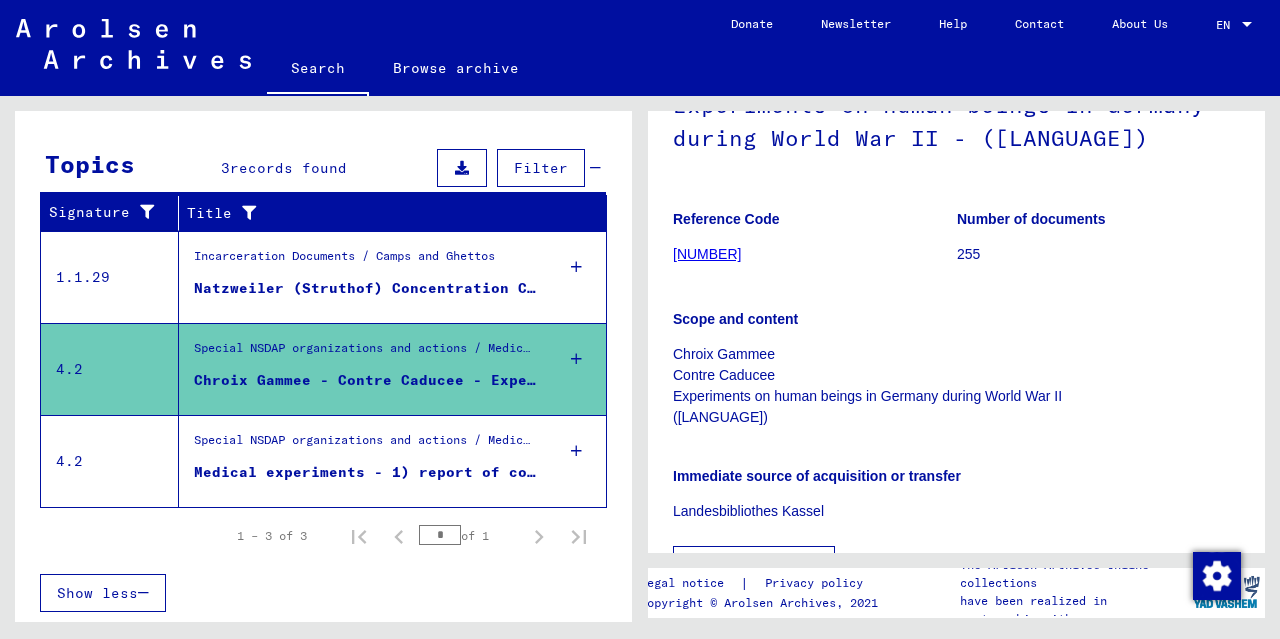 click on "255" 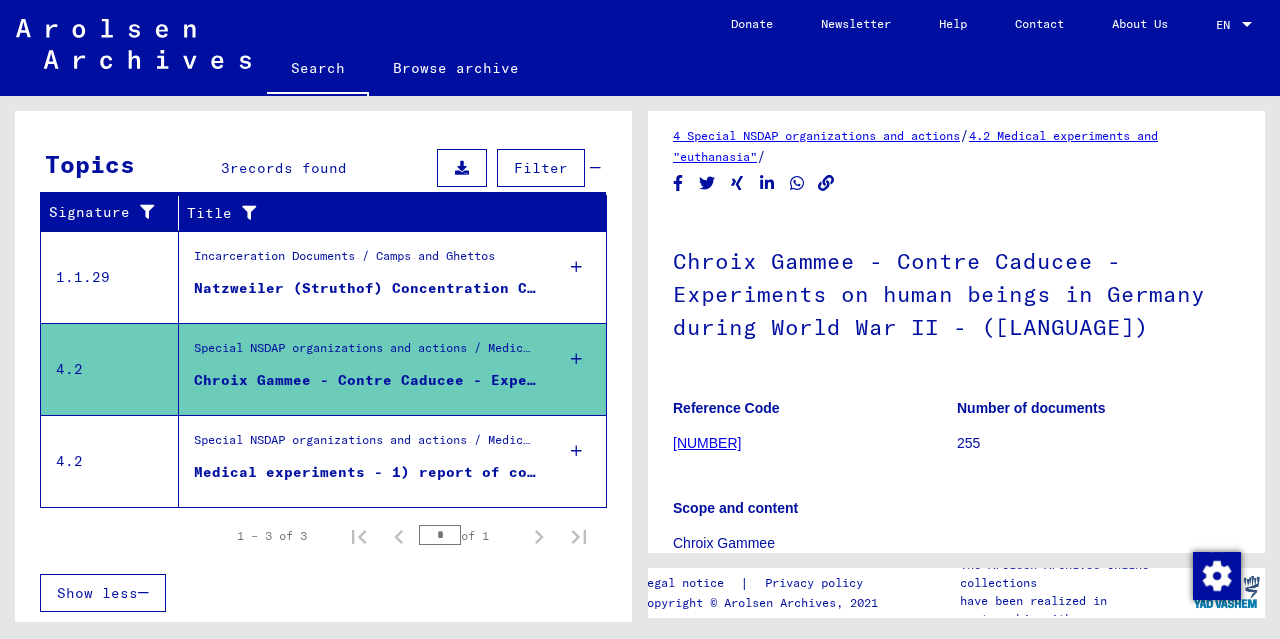 scroll, scrollTop: 0, scrollLeft: 0, axis: both 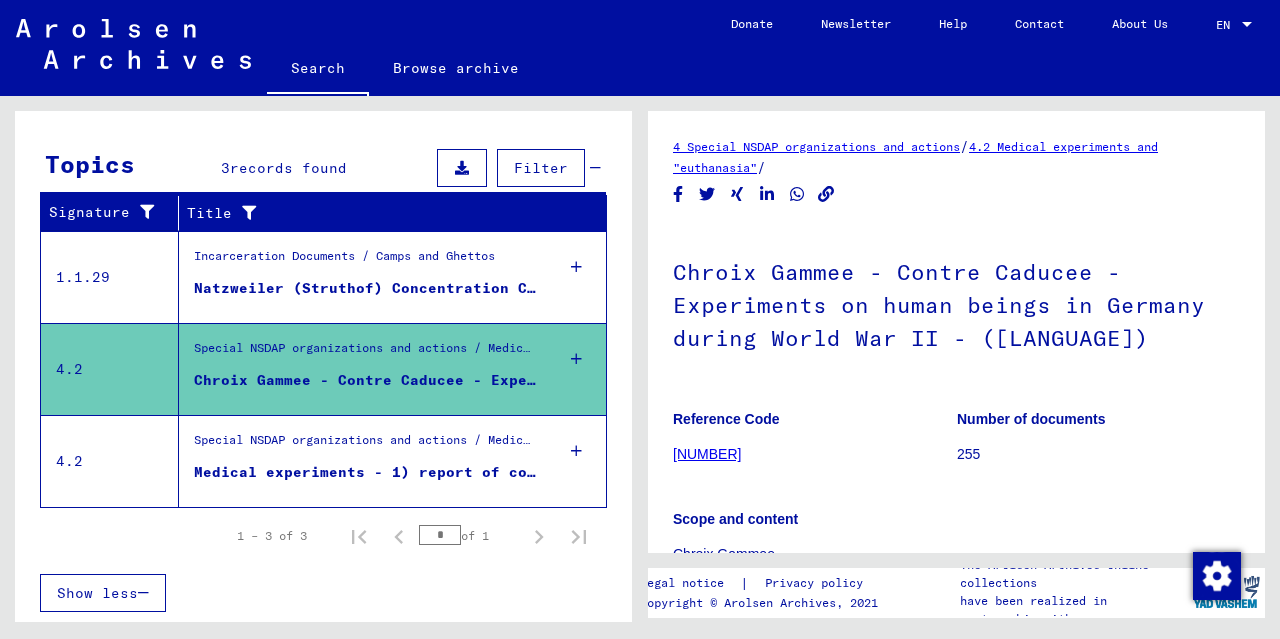 click on "[NUMBER]" 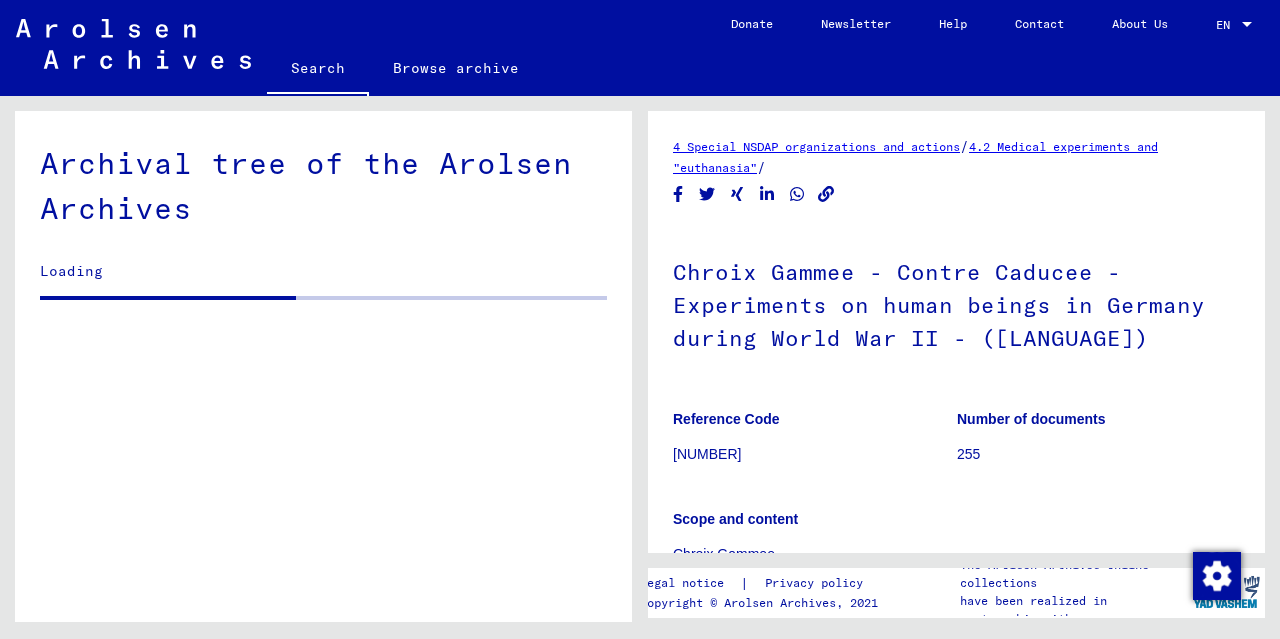 scroll, scrollTop: 2308, scrollLeft: 0, axis: vertical 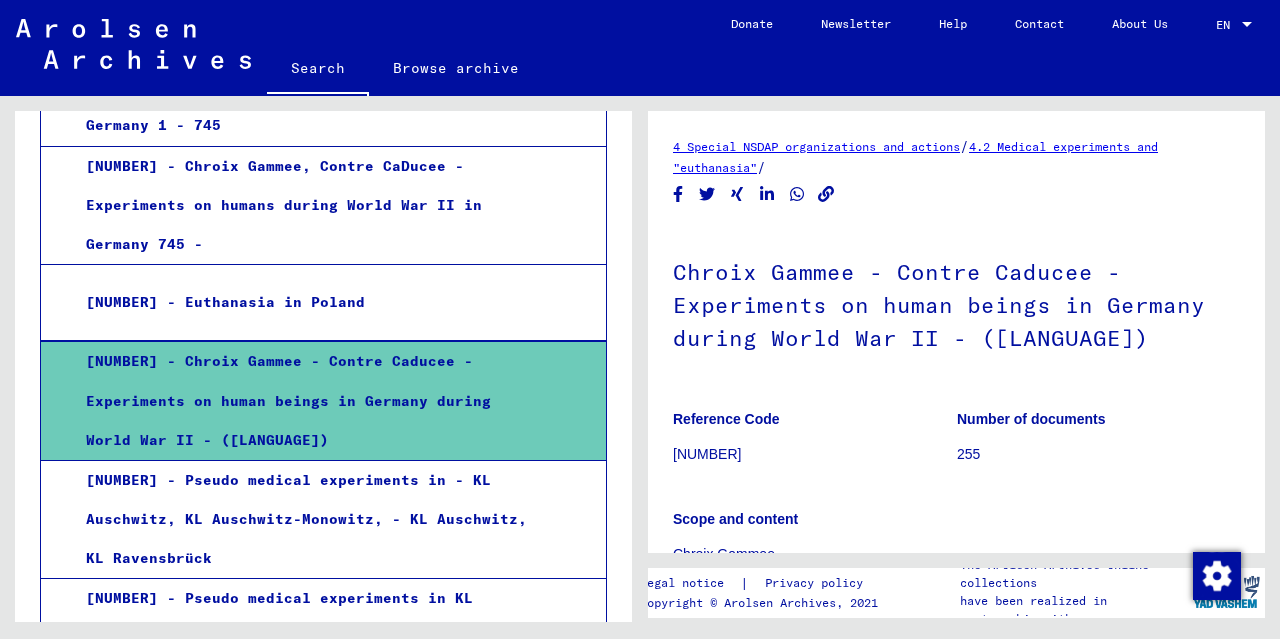 click on "The Arolsen Archives online collections" 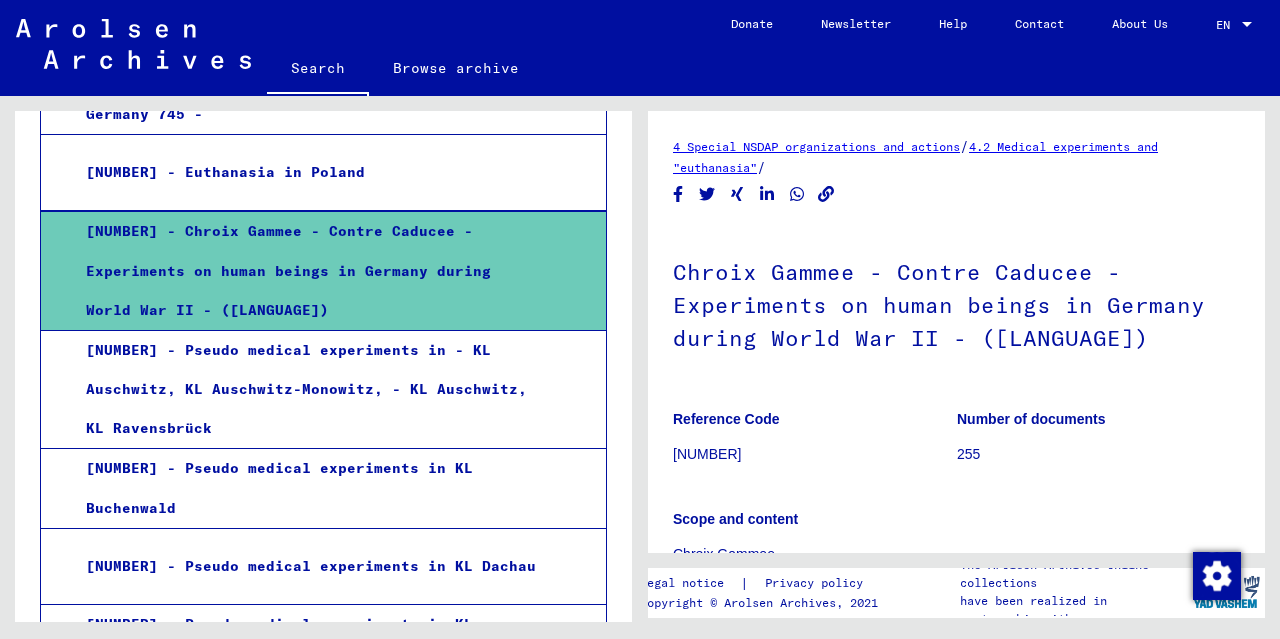 scroll, scrollTop: 2449, scrollLeft: 0, axis: vertical 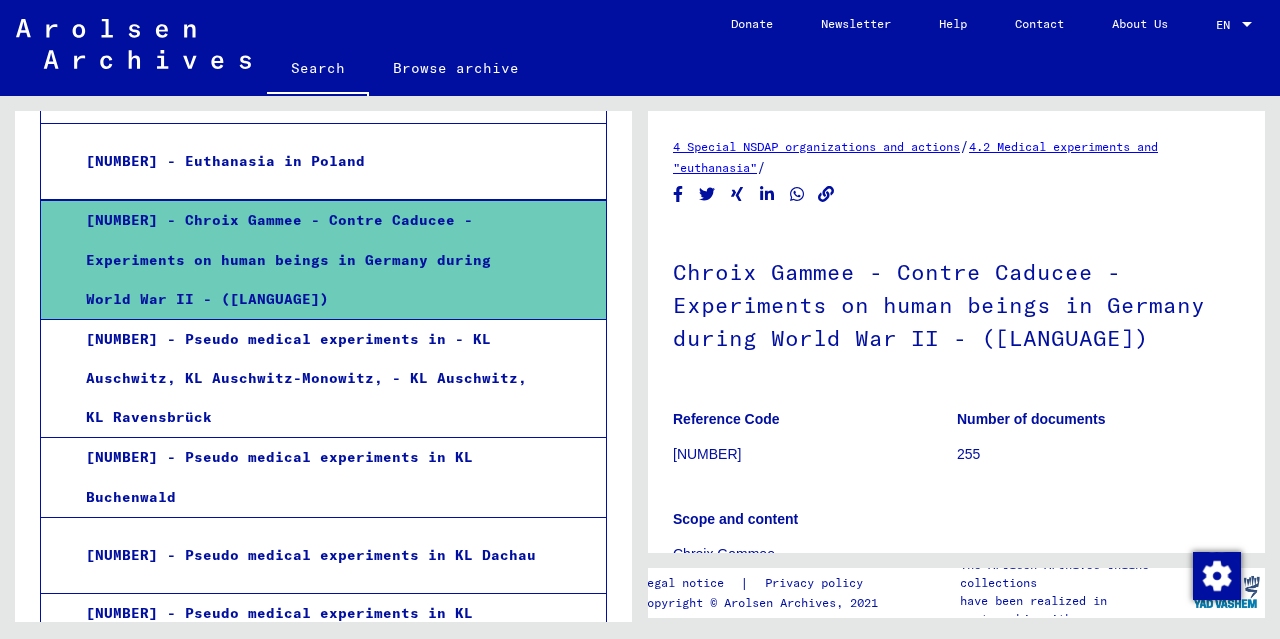 click on "[NUMBER] - Pseudo medical experiments in - KL Auschwitz, KL Auschwitz-Monowitz, - KL Auschwitz, KL Ravensbrück" at bounding box center (303, 379) 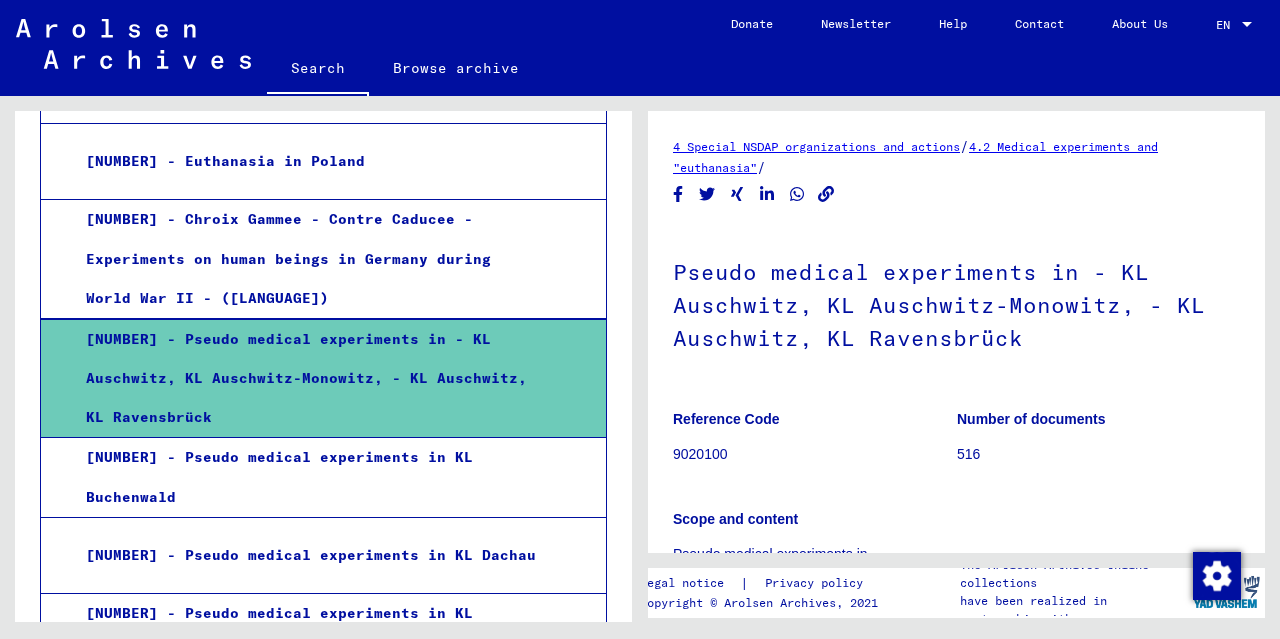 click on "[NUMBER] - Chroix Gammee - Contre Caducee - Experiments on human beings in Germany during World War II - ([LANGUAGE])" at bounding box center (303, 259) 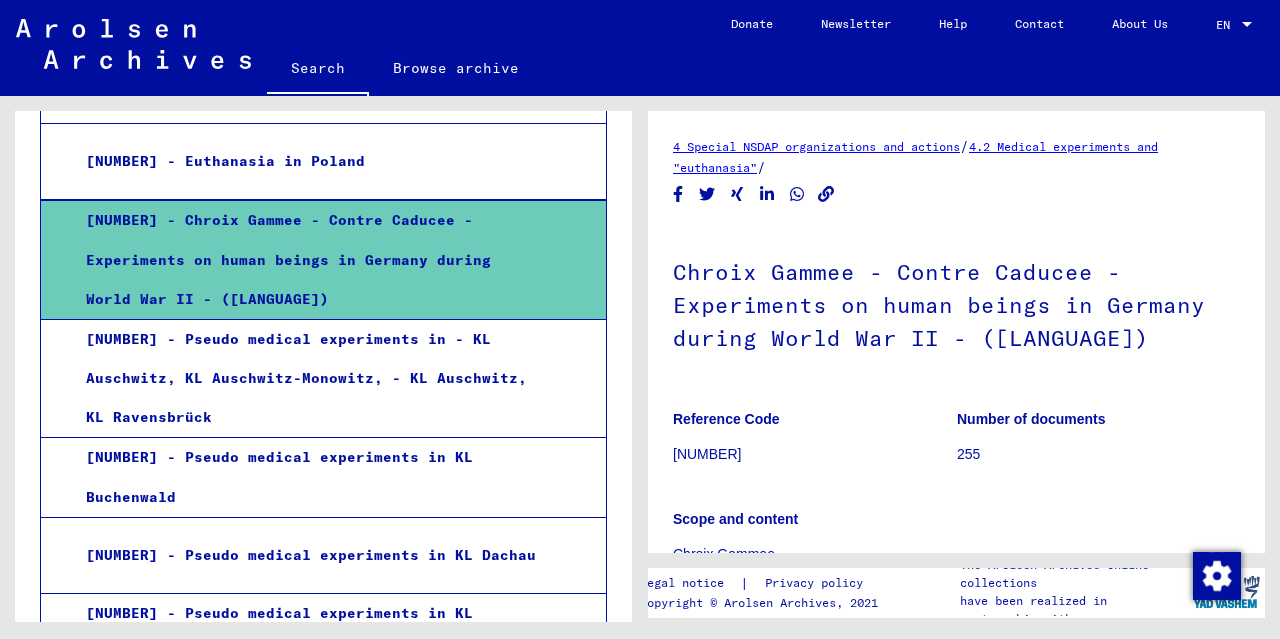 click on "[NUMBER] - Pseudo medical experiments in KL Buchenwald" at bounding box center [303, 477] 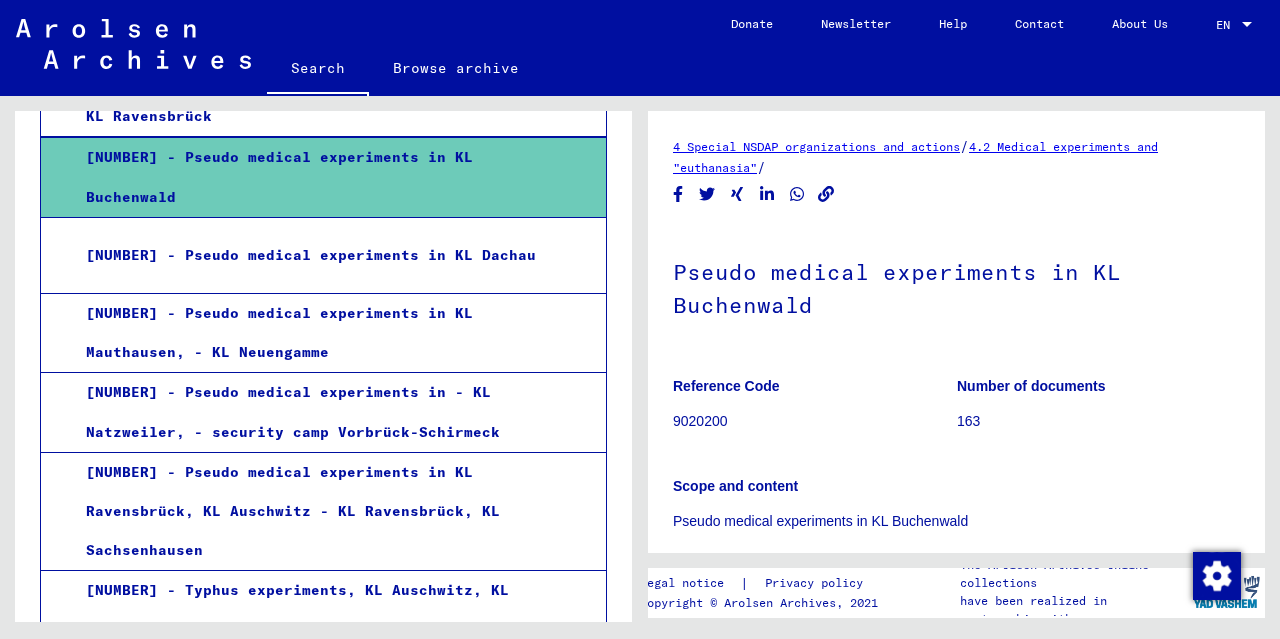 scroll, scrollTop: 2849, scrollLeft: 0, axis: vertical 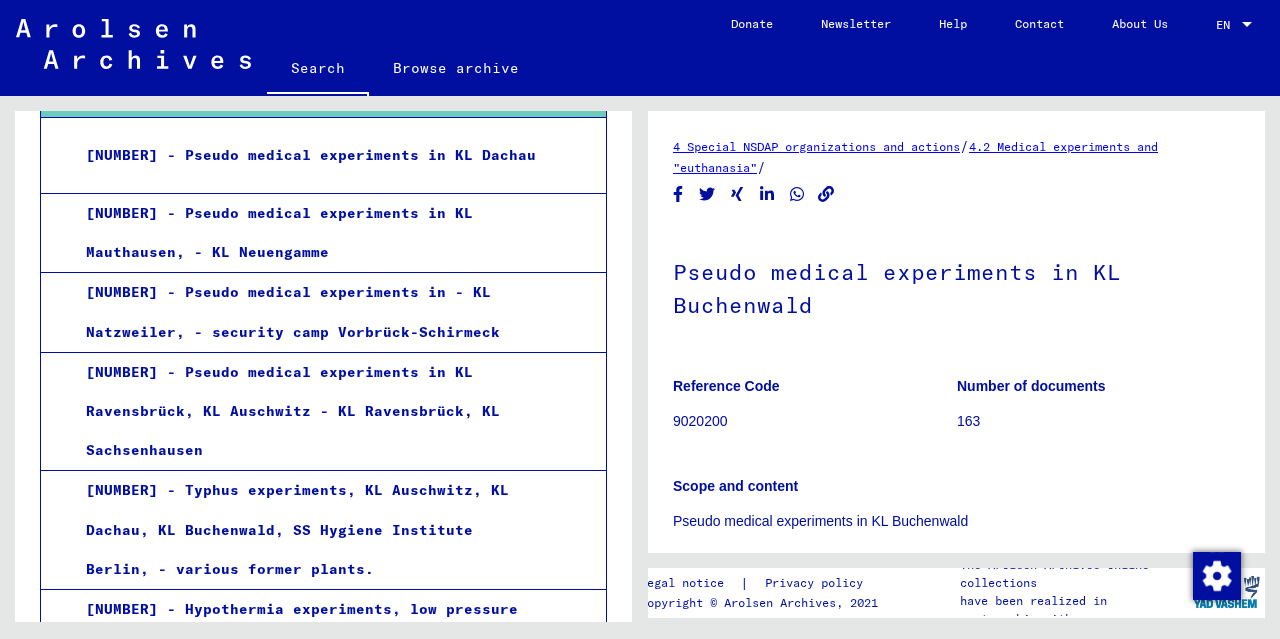click on "[NUMBER] - Pseudo medical experiments in - KL Natzweiler, - security camp Vorbrück-Schirmeck" at bounding box center (303, 312) 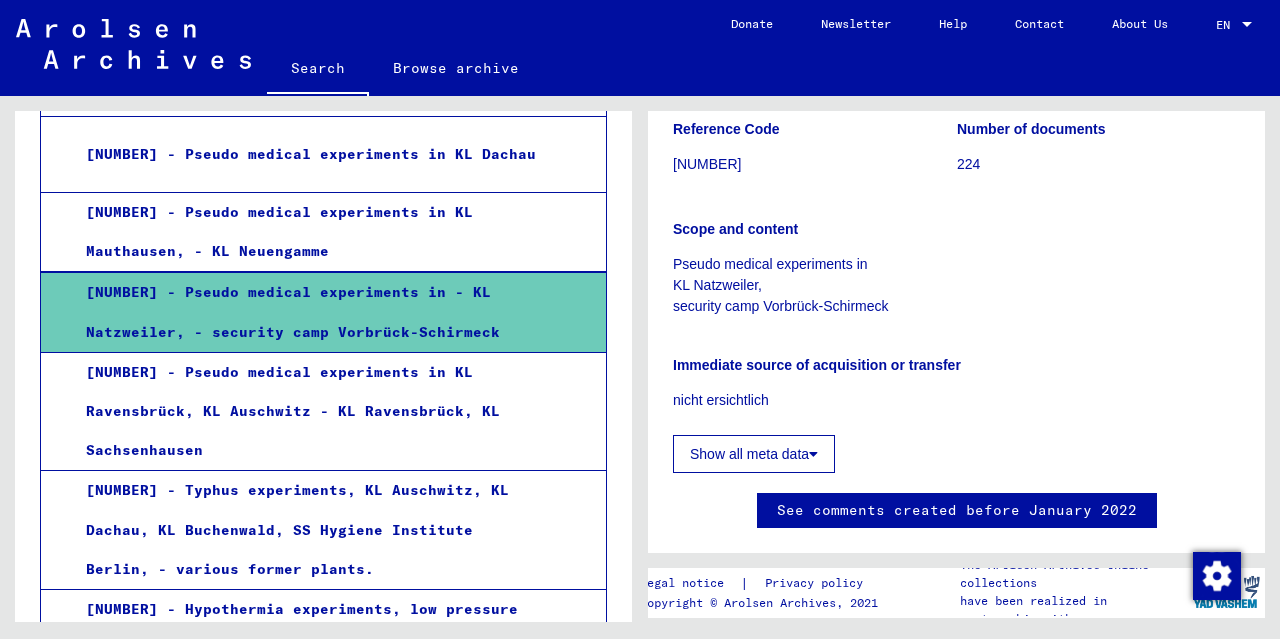 scroll, scrollTop: 300, scrollLeft: 0, axis: vertical 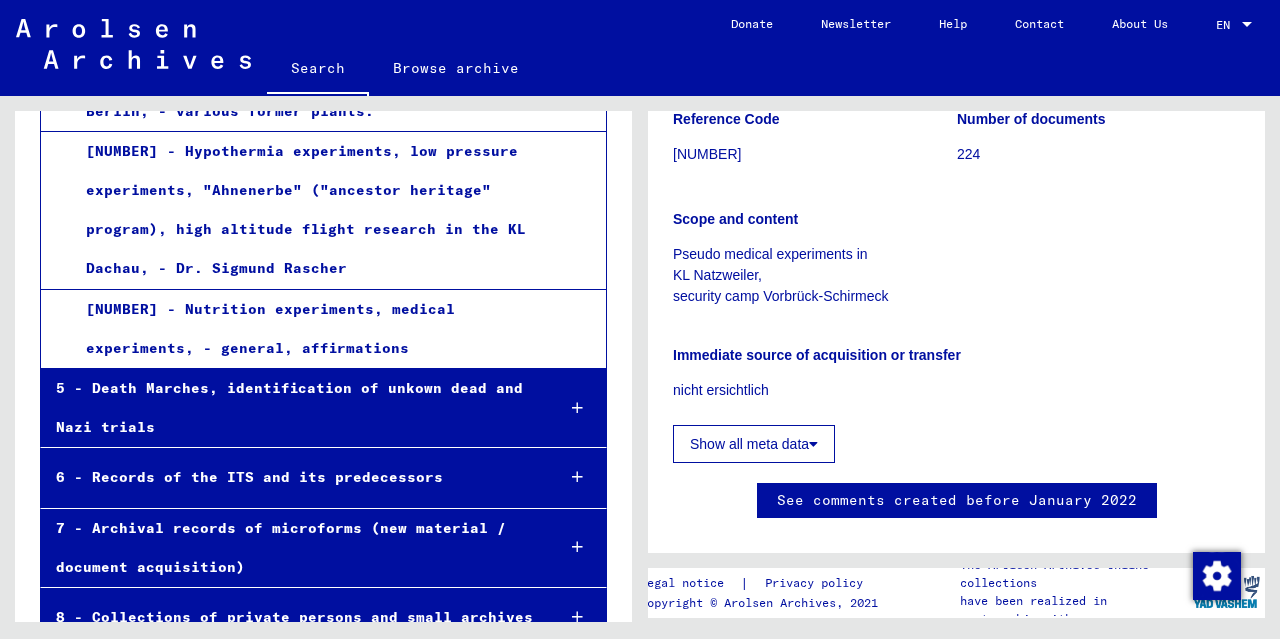 click on "7 - Archival records of microforms (new material / document acquisition)" at bounding box center (290, 548) 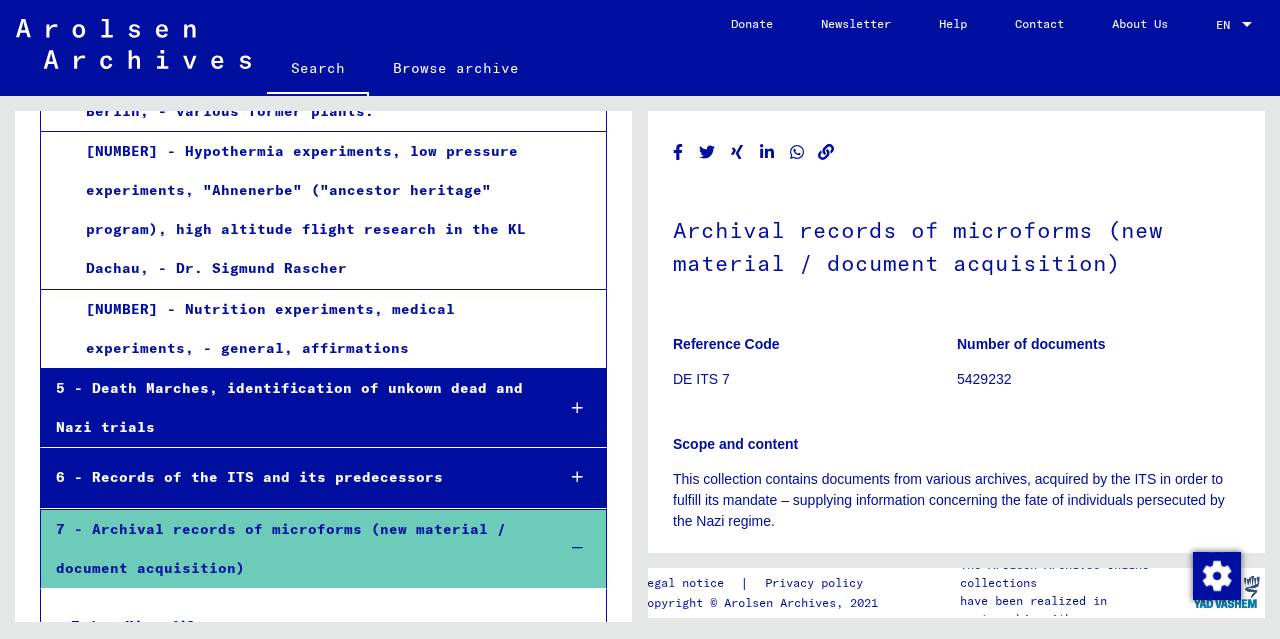 scroll, scrollTop: 3406, scrollLeft: 0, axis: vertical 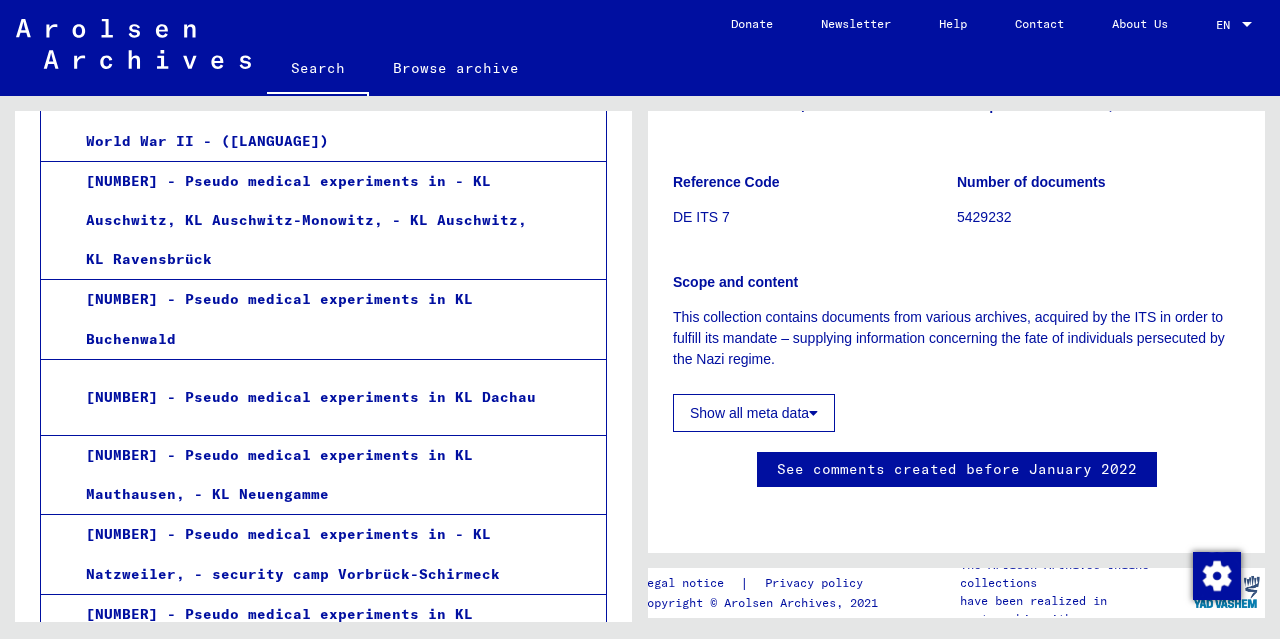 click on "[NUMBER] - Pseudo medical experiments in KL Buchenwald" at bounding box center [303, 319] 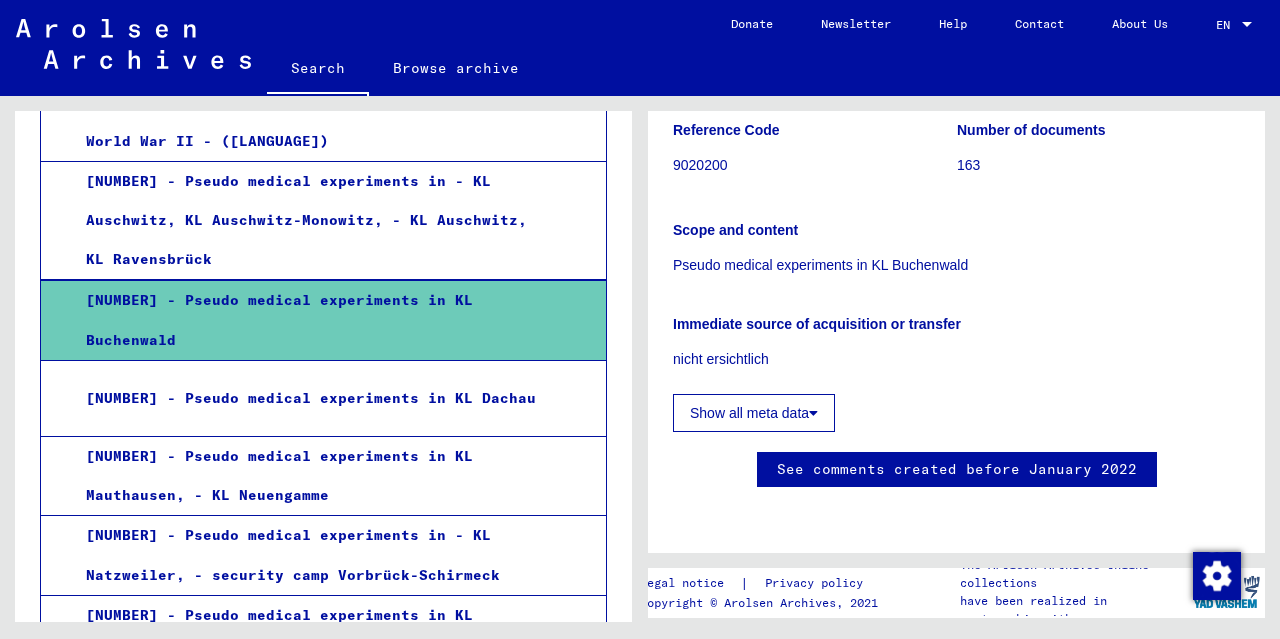 scroll, scrollTop: 900, scrollLeft: 0, axis: vertical 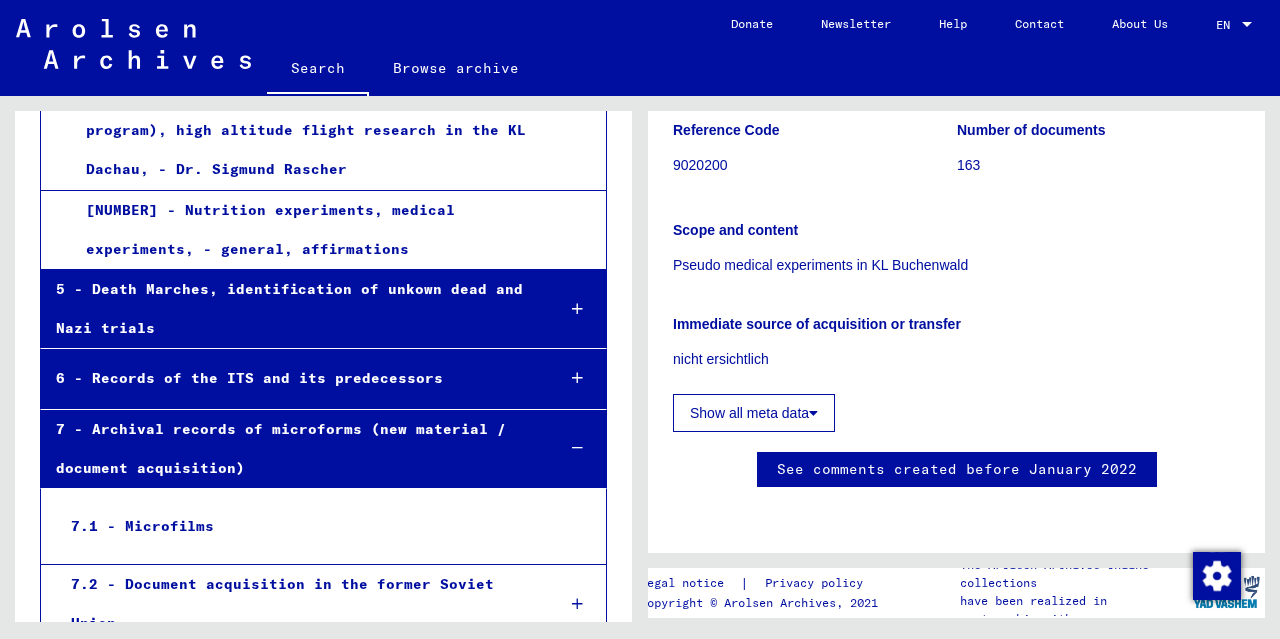click on "7.1 - Microfilms" at bounding box center [296, 526] 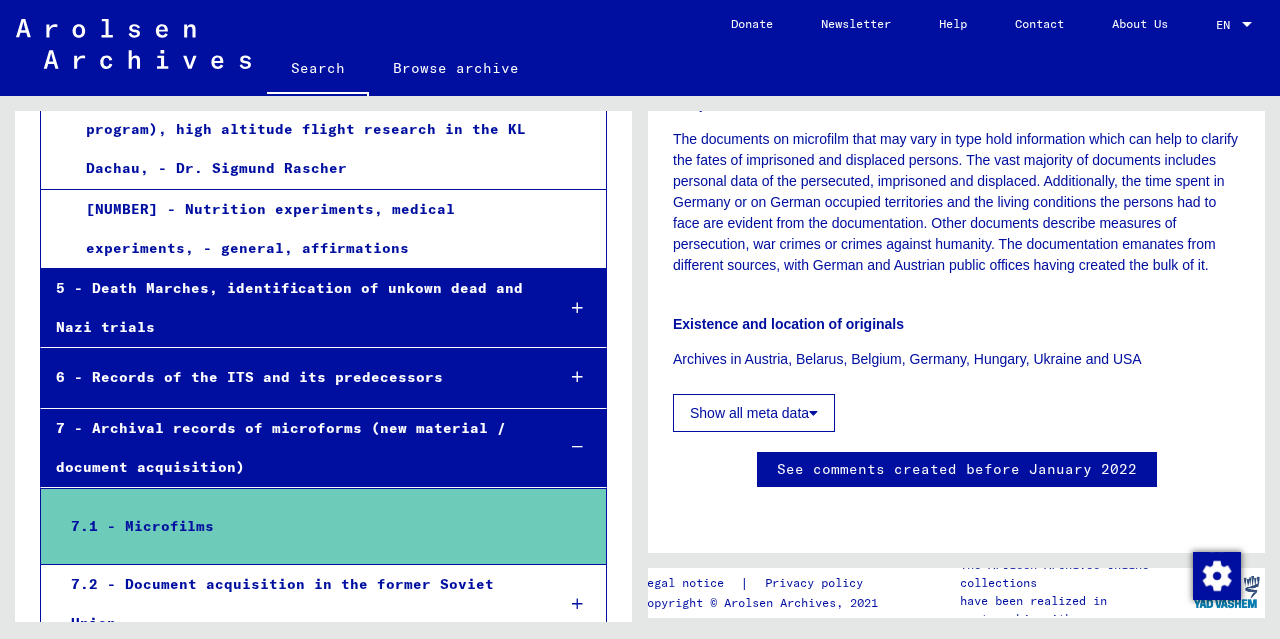 scroll, scrollTop: 1057, scrollLeft: 0, axis: vertical 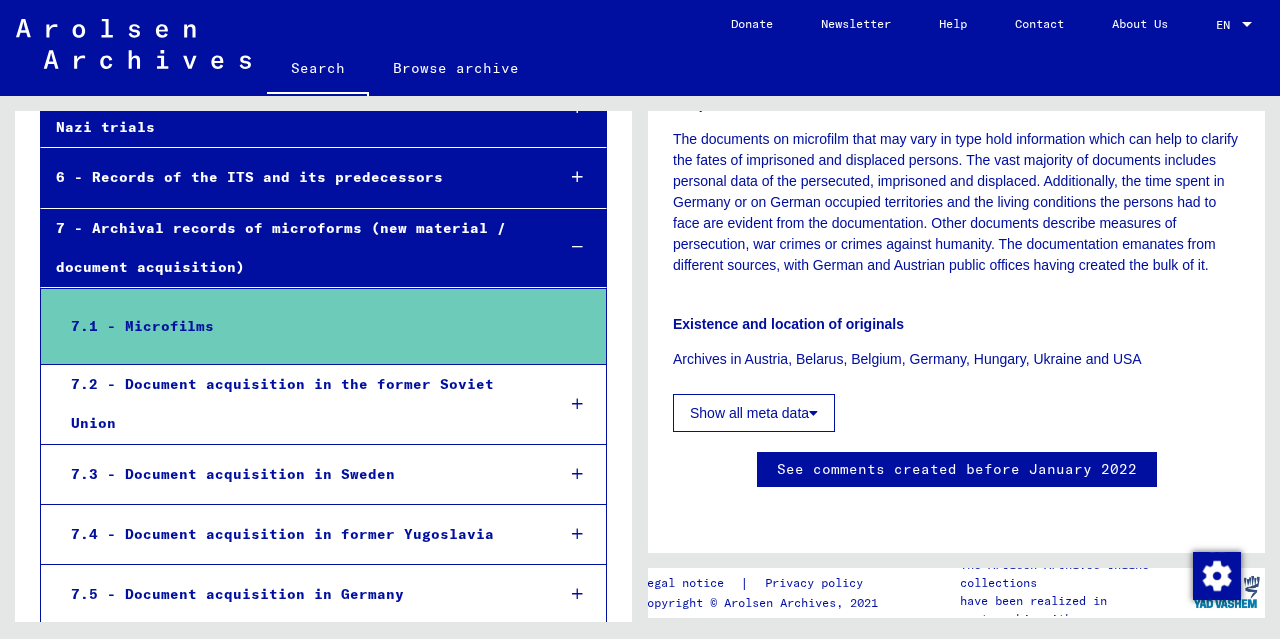 click on "7.2 - Document acquisition in the former Soviet Union" at bounding box center [297, 404] 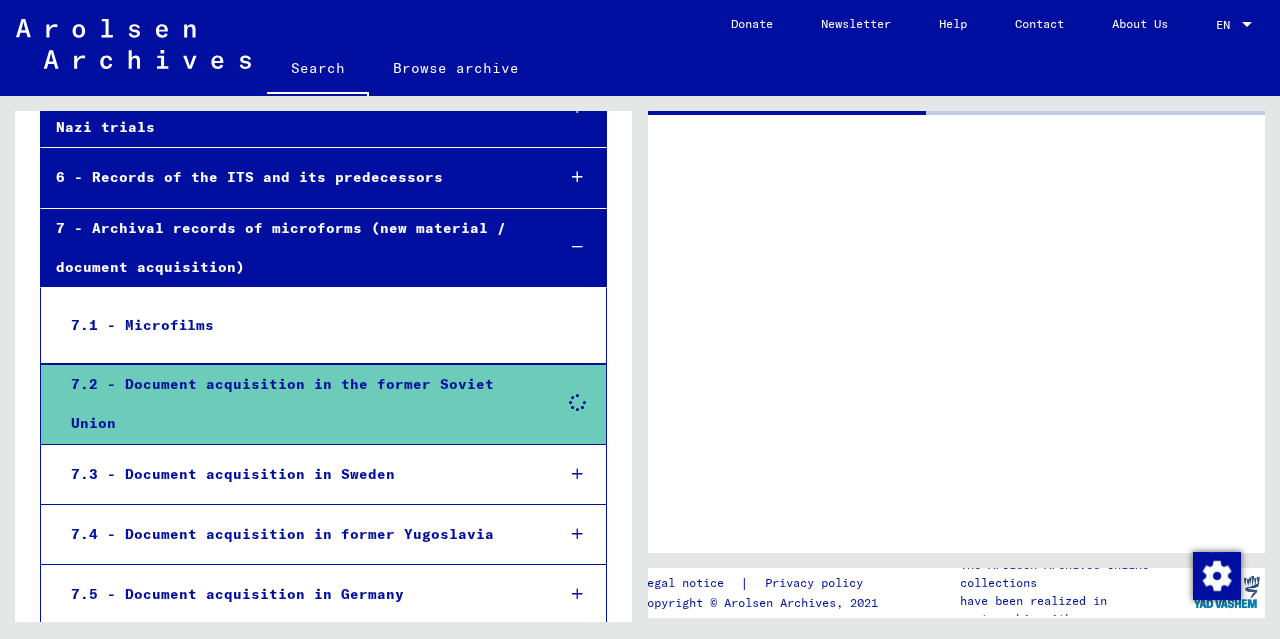 scroll, scrollTop: 0, scrollLeft: 0, axis: both 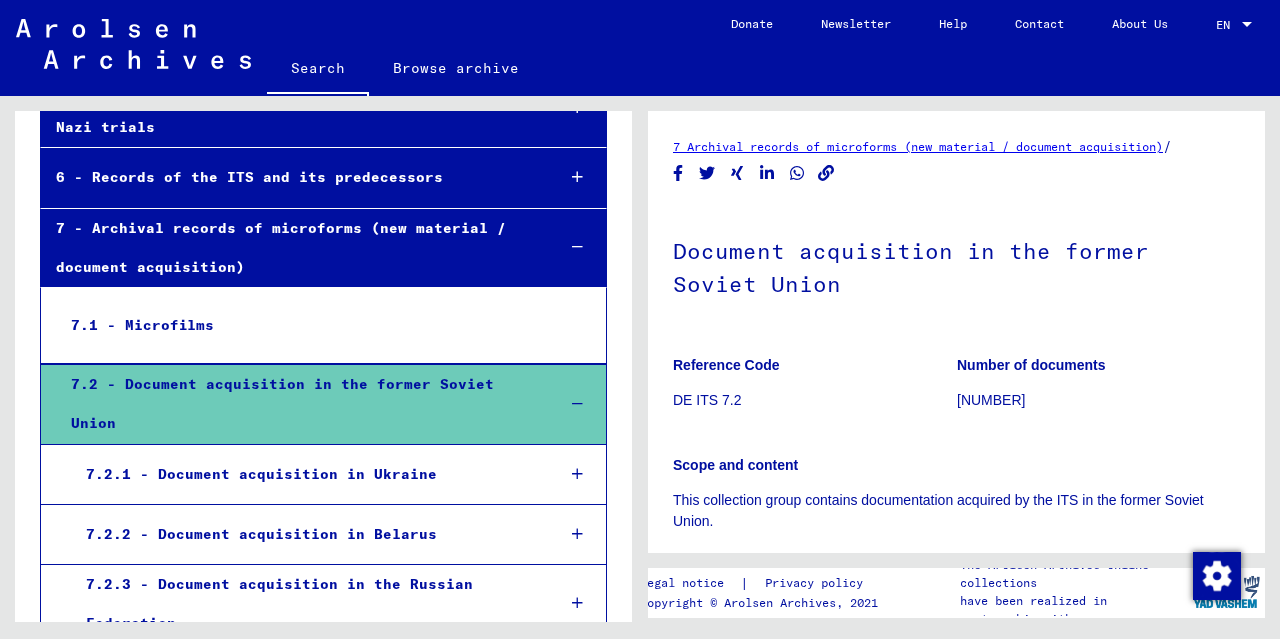 click on "7 - Archival records of microforms (new material / document acquisition)" at bounding box center [290, 248] 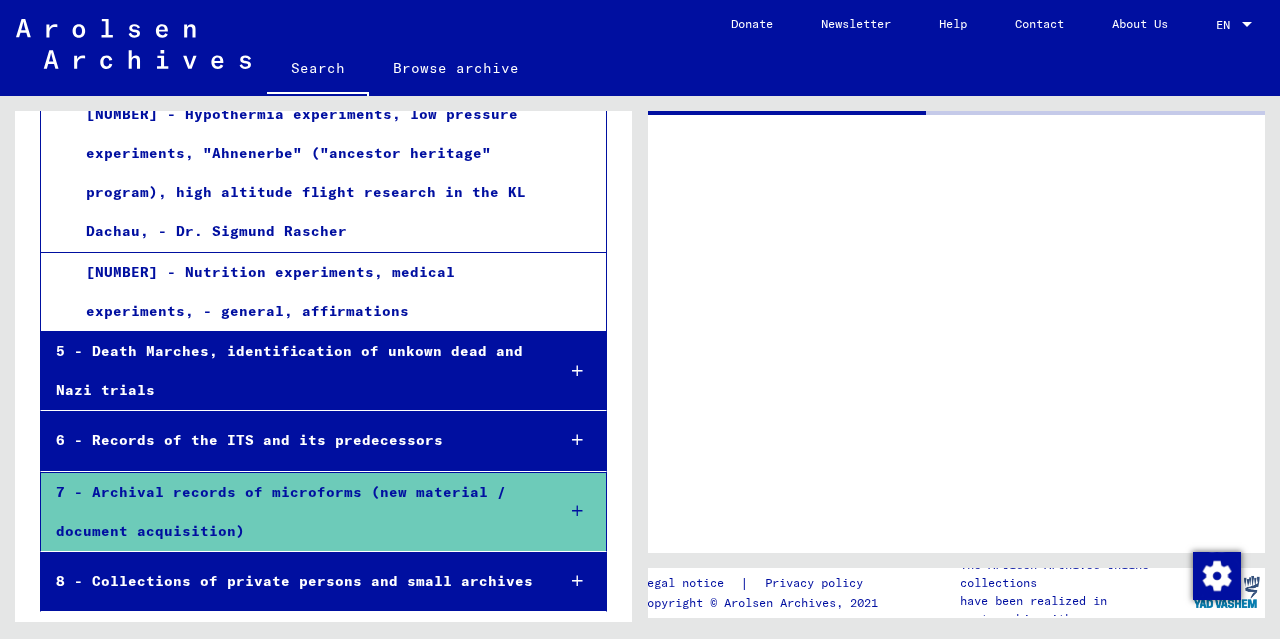 scroll, scrollTop: 3307, scrollLeft: 0, axis: vertical 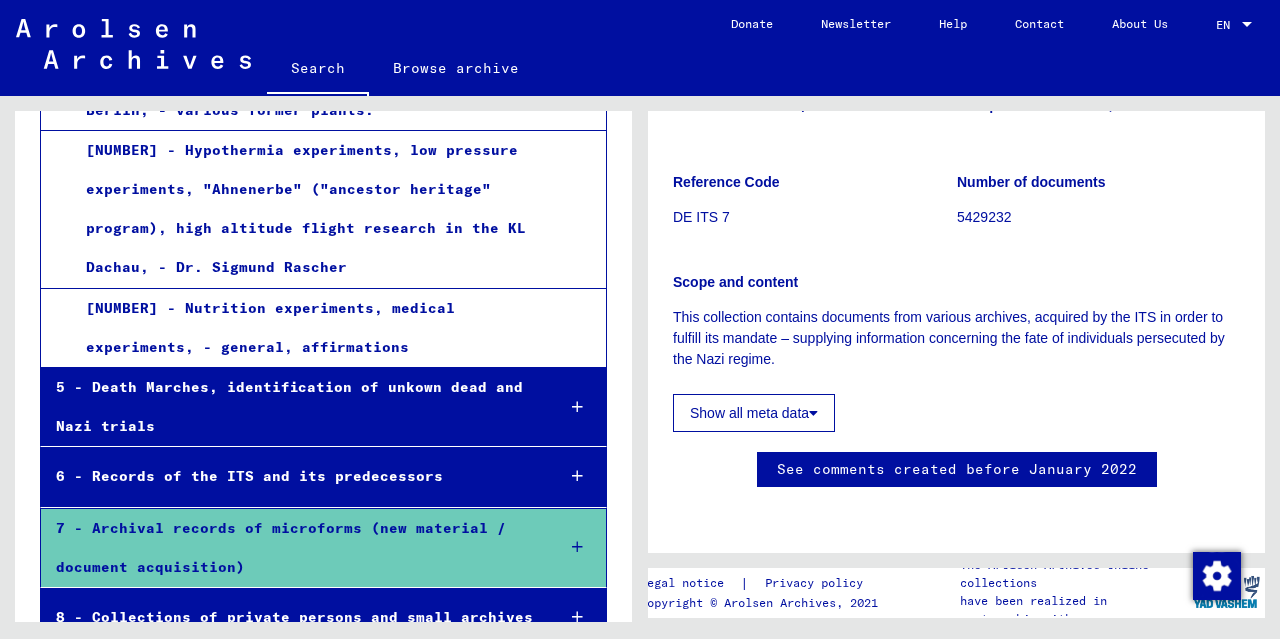 click on "[NUMBER] - Nutrition experiments, medical experiments,  - general, affirmations" at bounding box center [303, 328] 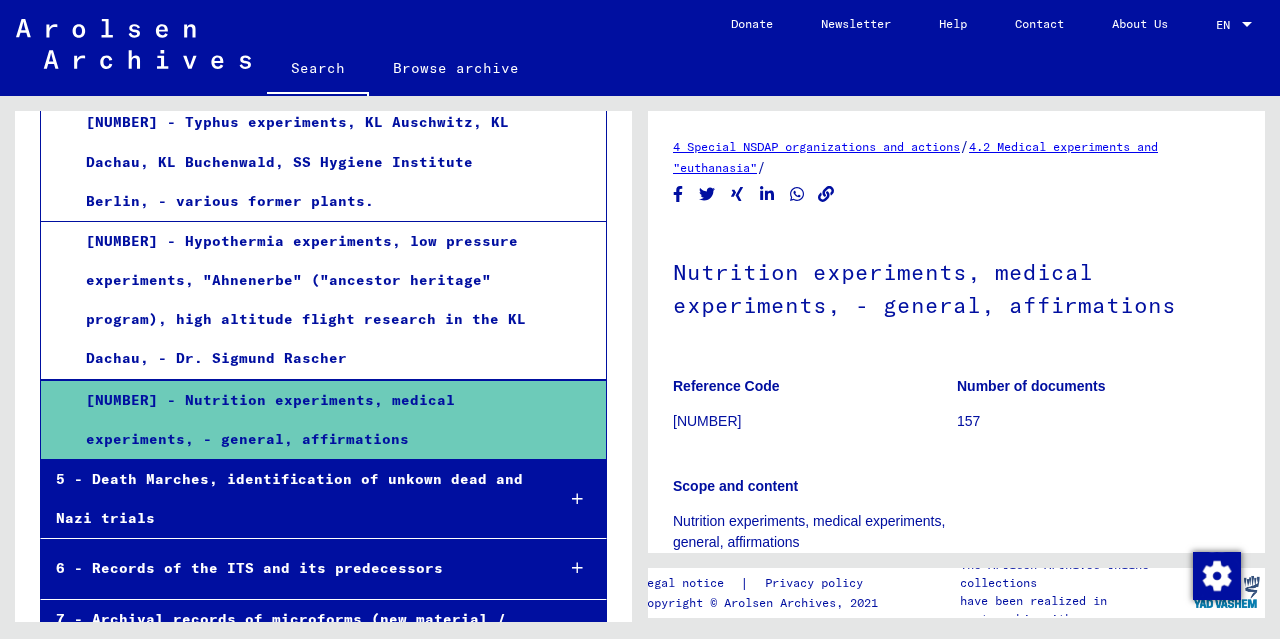 scroll, scrollTop: 3207, scrollLeft: 0, axis: vertical 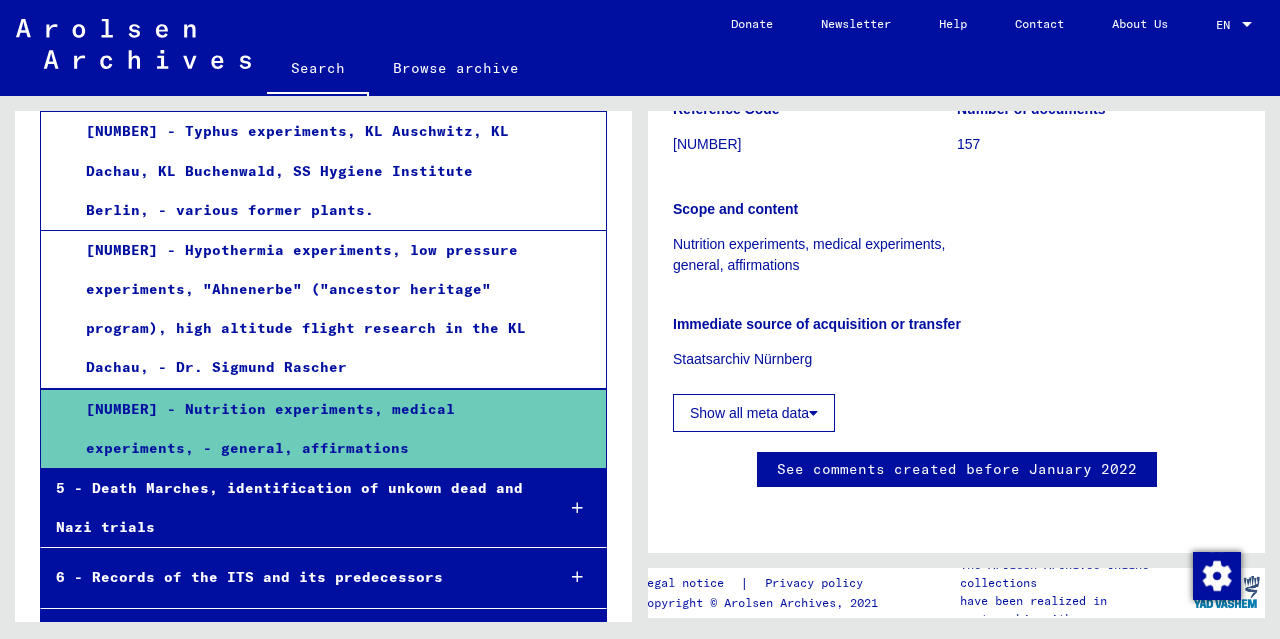 click on "[NUMBER] - Hypothermia experiments, low pressure experiments, "Ahnenerbe" ("ancestor heritage" program), high altitude flight research in the KL Dachau, - Dr. Sigmund Rascher" at bounding box center (303, 309) 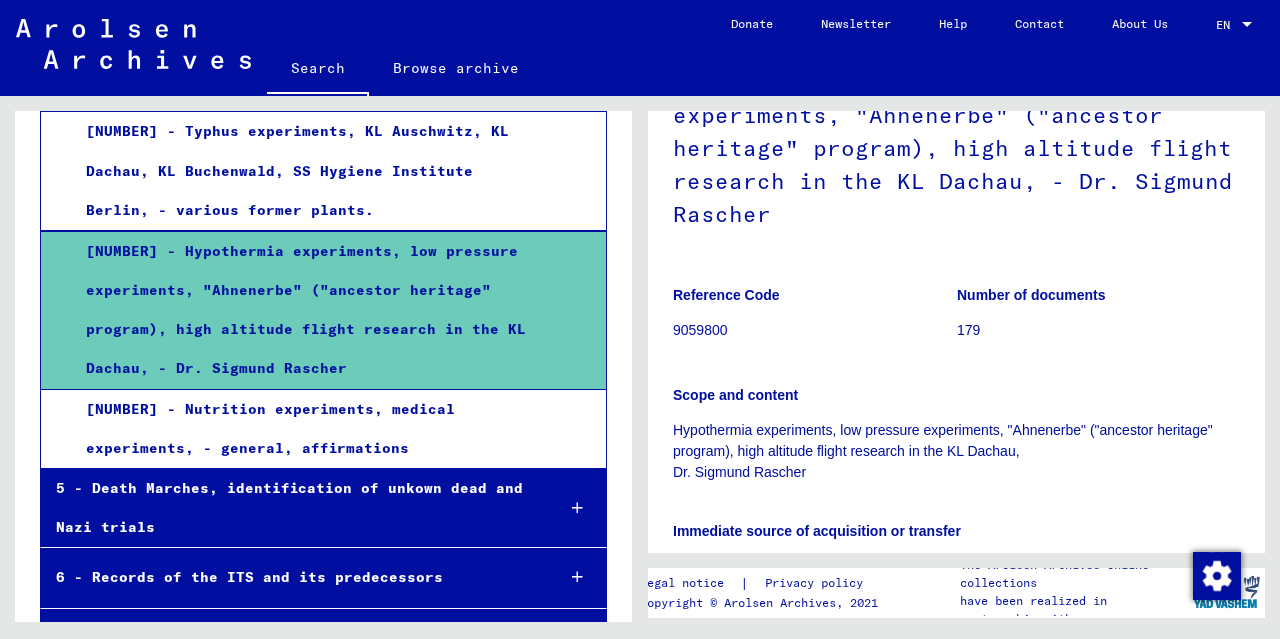 scroll, scrollTop: 200, scrollLeft: 0, axis: vertical 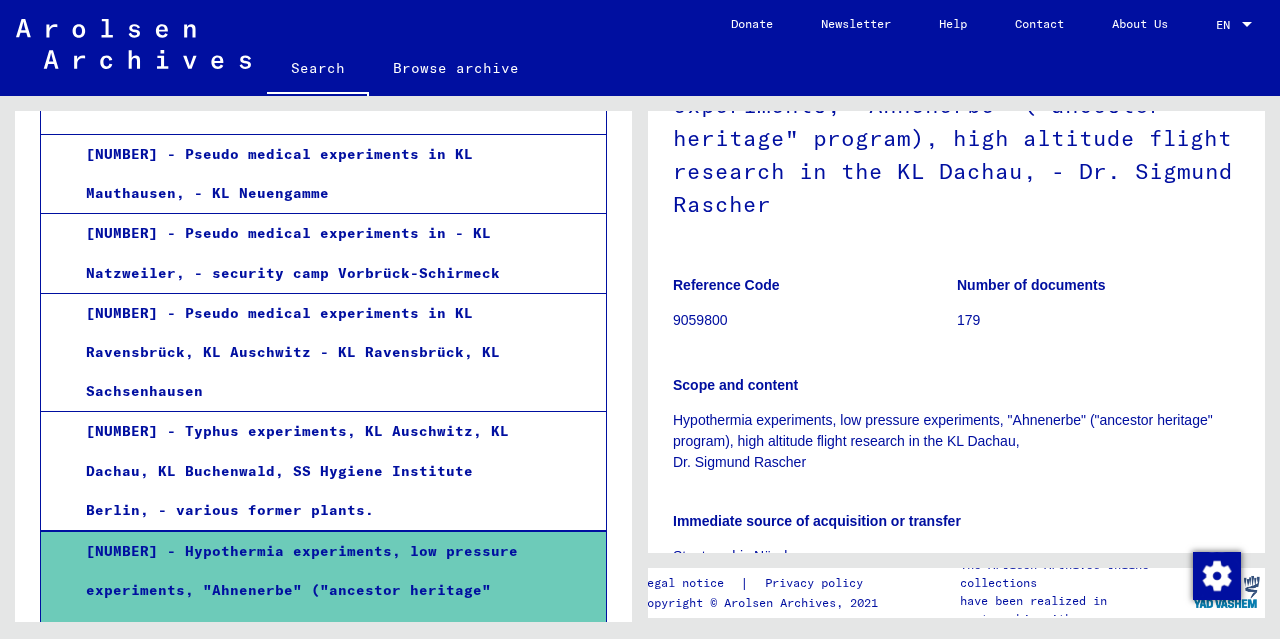 click on "[NUMBER] - Pseudo medical experiments in KL Ravensbrück, KL Auschwitz - KL Ravensbrück, KL Sachsenhausen" at bounding box center [303, 353] 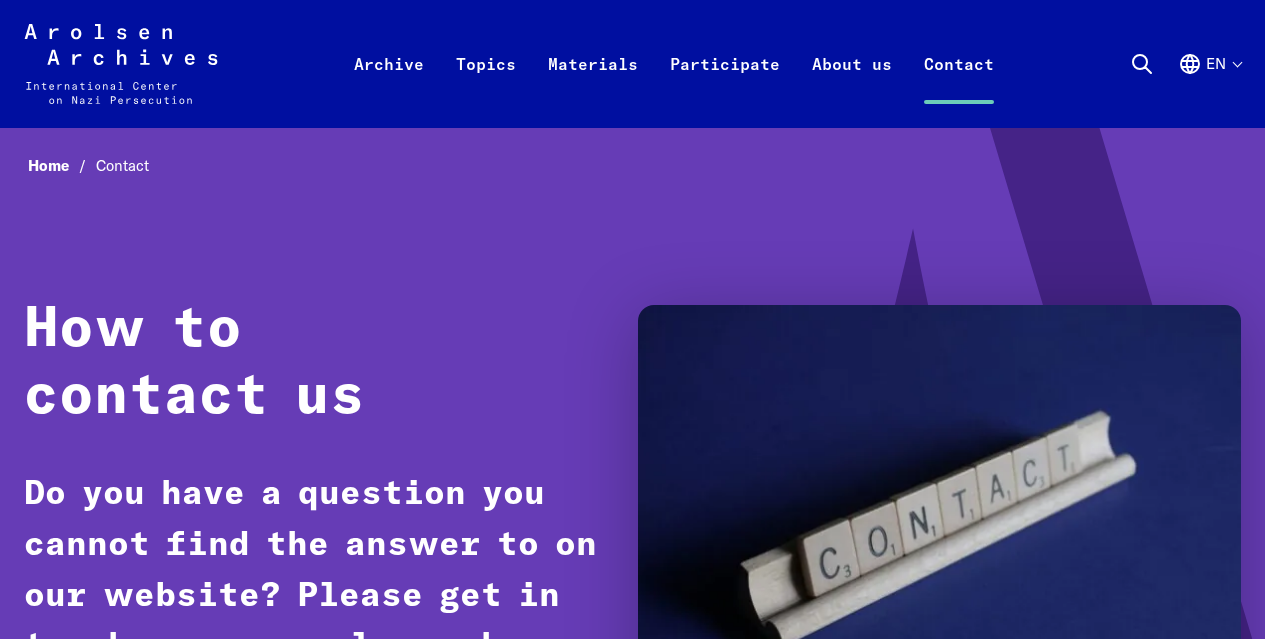 scroll, scrollTop: 0, scrollLeft: 0, axis: both 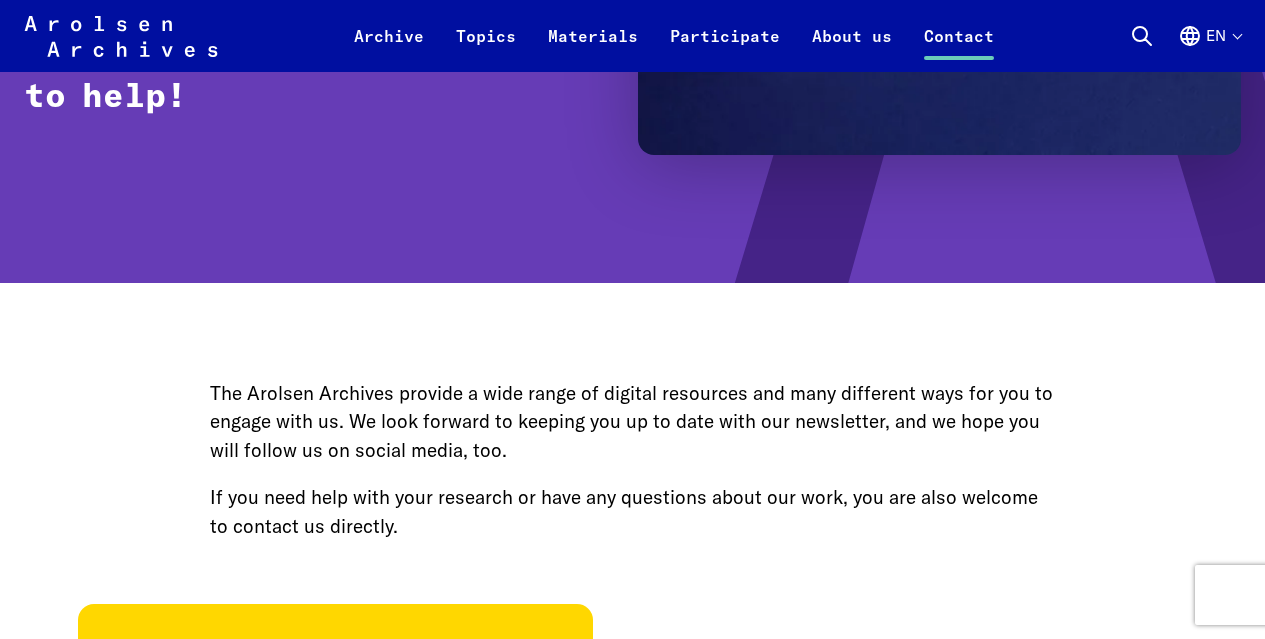 click on "Home Contact     How to contact us   Do you have a question you cannot find the answer to on our website? Please get in touch – we are always happy to help!               The Arolsen Archives provide a wide range of digital resources and many different ways for you to engage with us. We look forward to keeping you up to date with our newsletter, and we hope you will follow us on social media, too.   If you need help with your research or have any questions about our work, you are also welcome to contact us directly.         Your visit   You are welcome to visit us and do your research on our premises – but you must make an appointment in advance. You can find all the information you need here – please read everything through carefully before your visit.   Find out more               Press: News and information       To the newsroom               Your inquiry       To the inquiry form           Contact form   inquiry form       " * " indicates required fields       First name *     Last name *" at bounding box center [632, 1893] 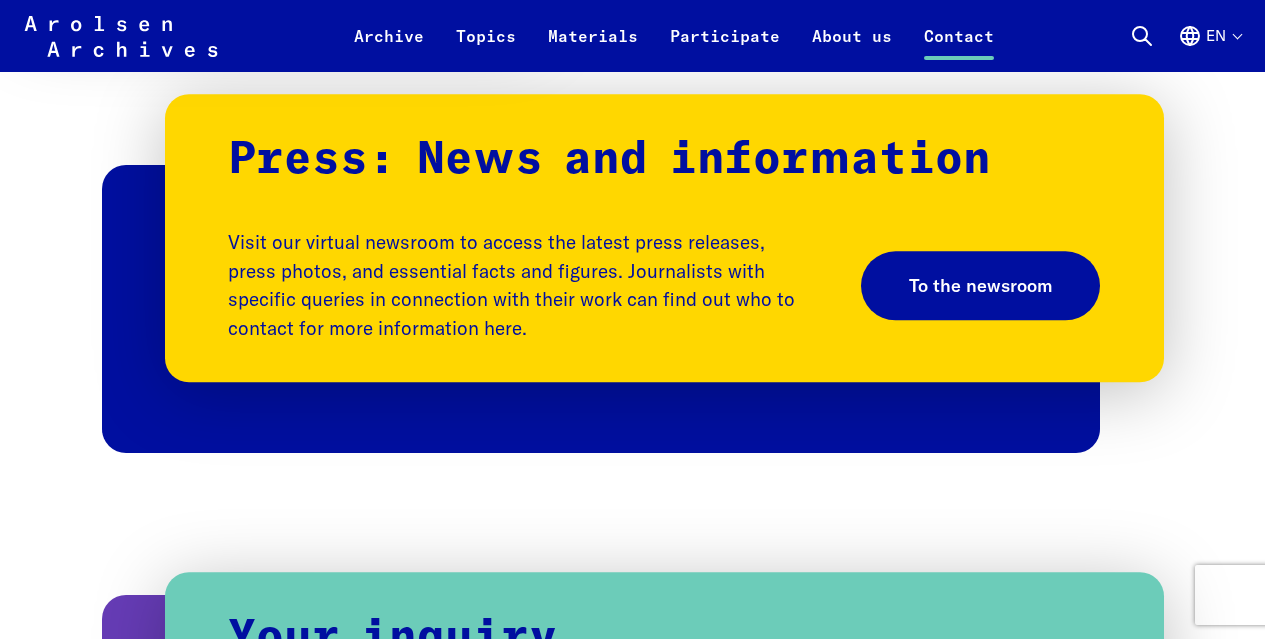 scroll, scrollTop: 1700, scrollLeft: 0, axis: vertical 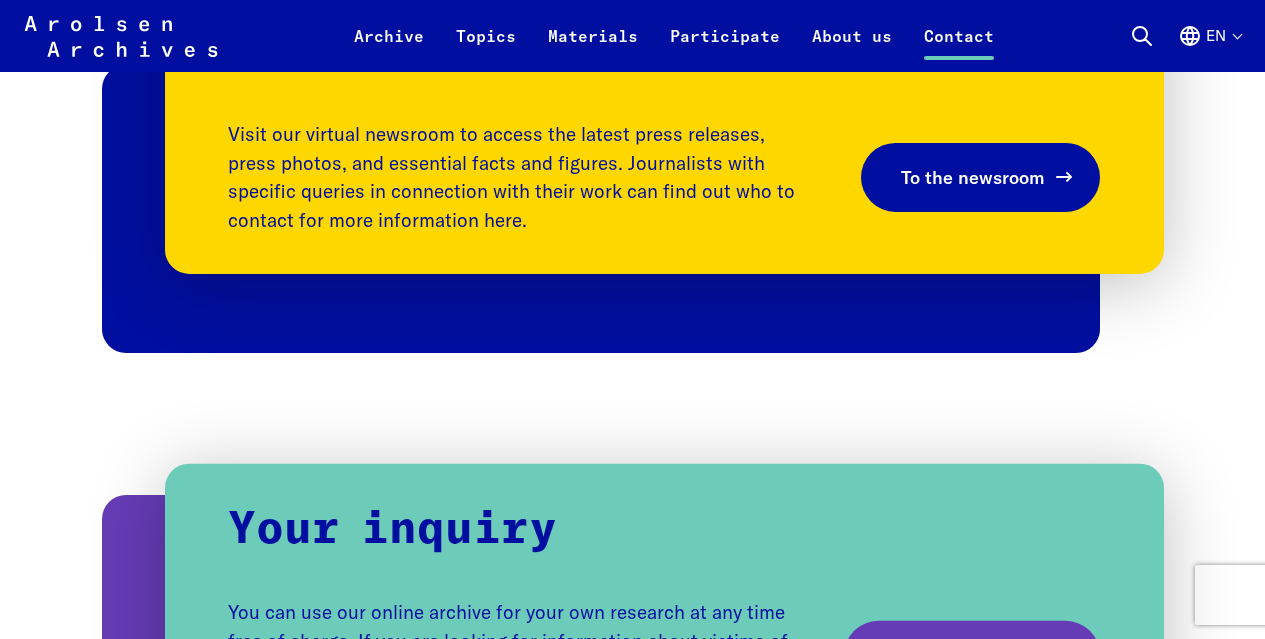 click on "To the newsroom" at bounding box center [972, 177] 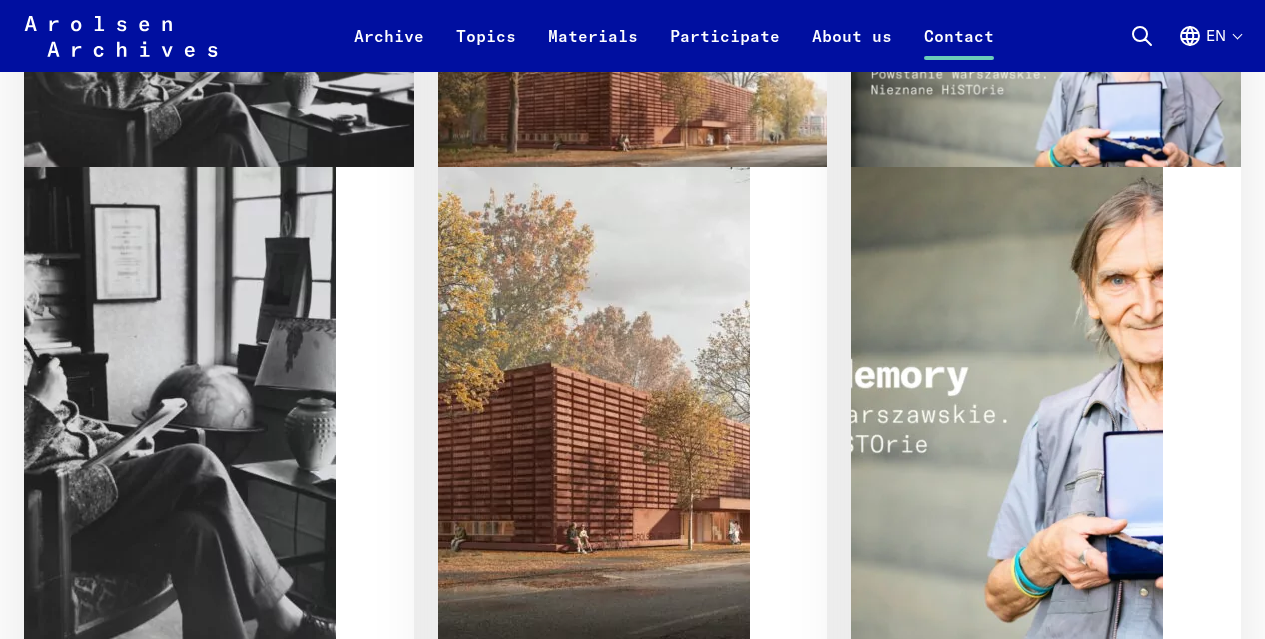 scroll, scrollTop: 2467, scrollLeft: 0, axis: vertical 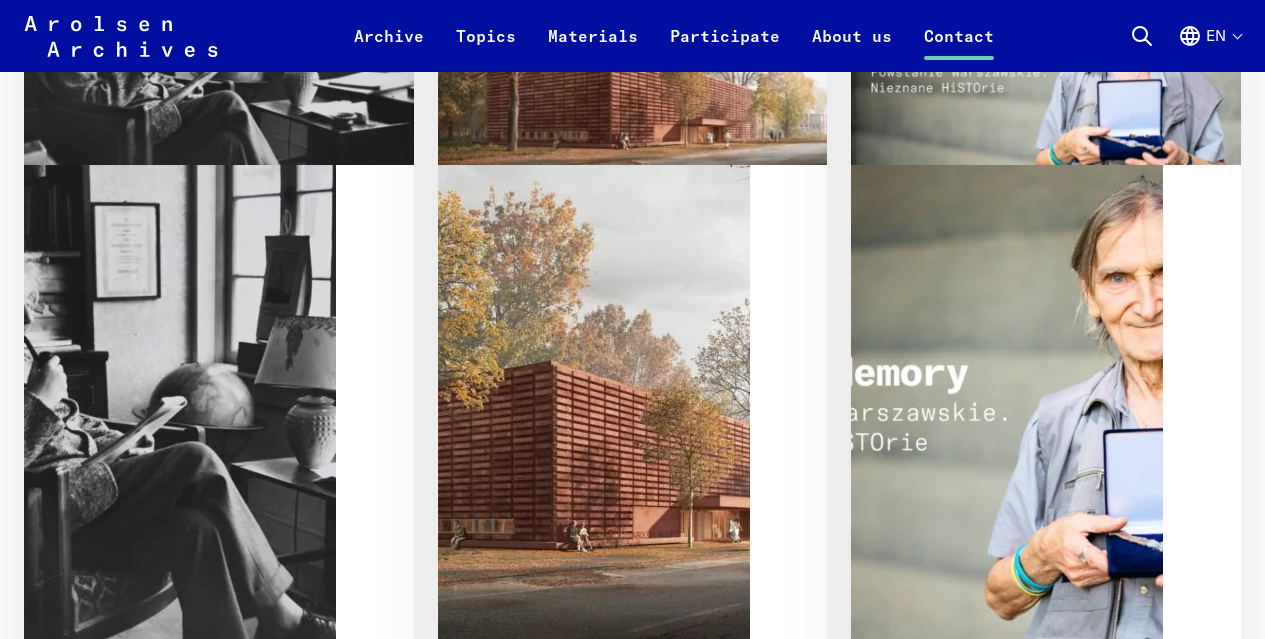 click on "Load more posts" at bounding box center [646, 1121] 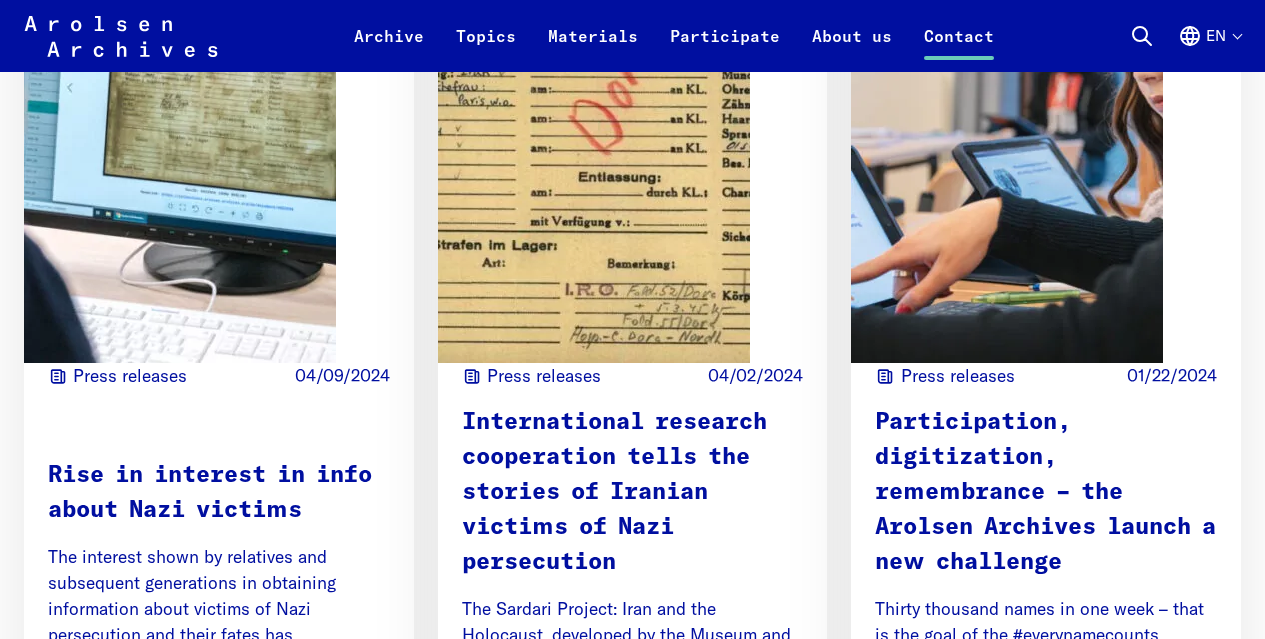 scroll, scrollTop: 3867, scrollLeft: 0, axis: vertical 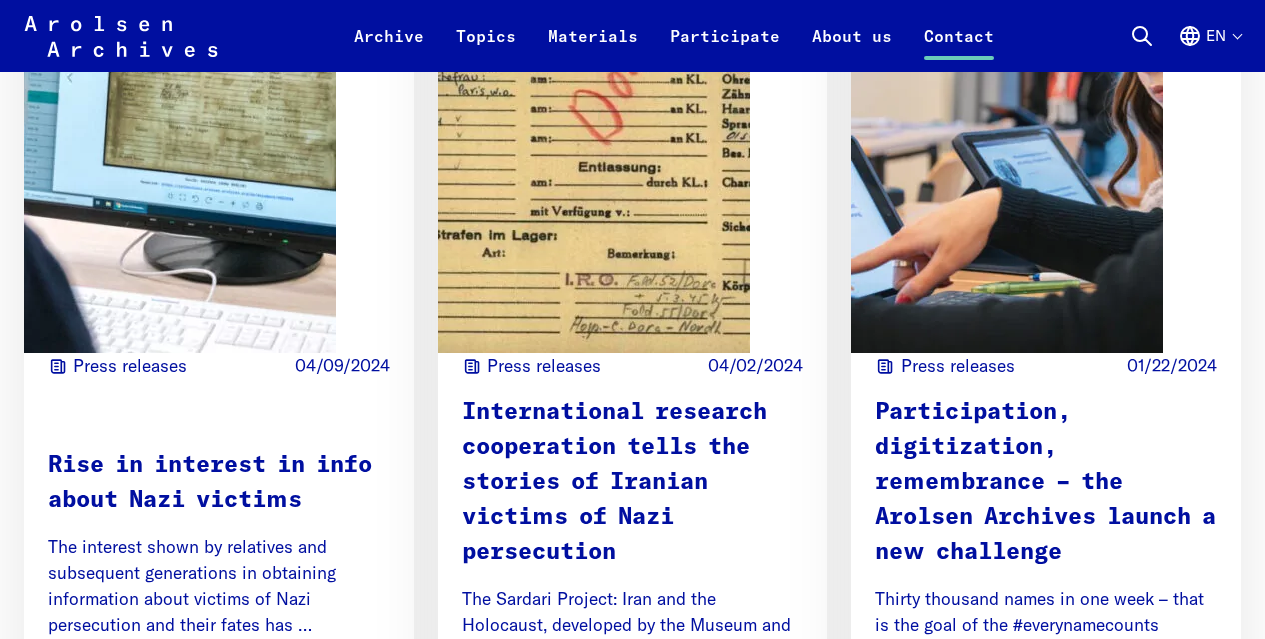 click on "Load more posts" at bounding box center [646, 1920] 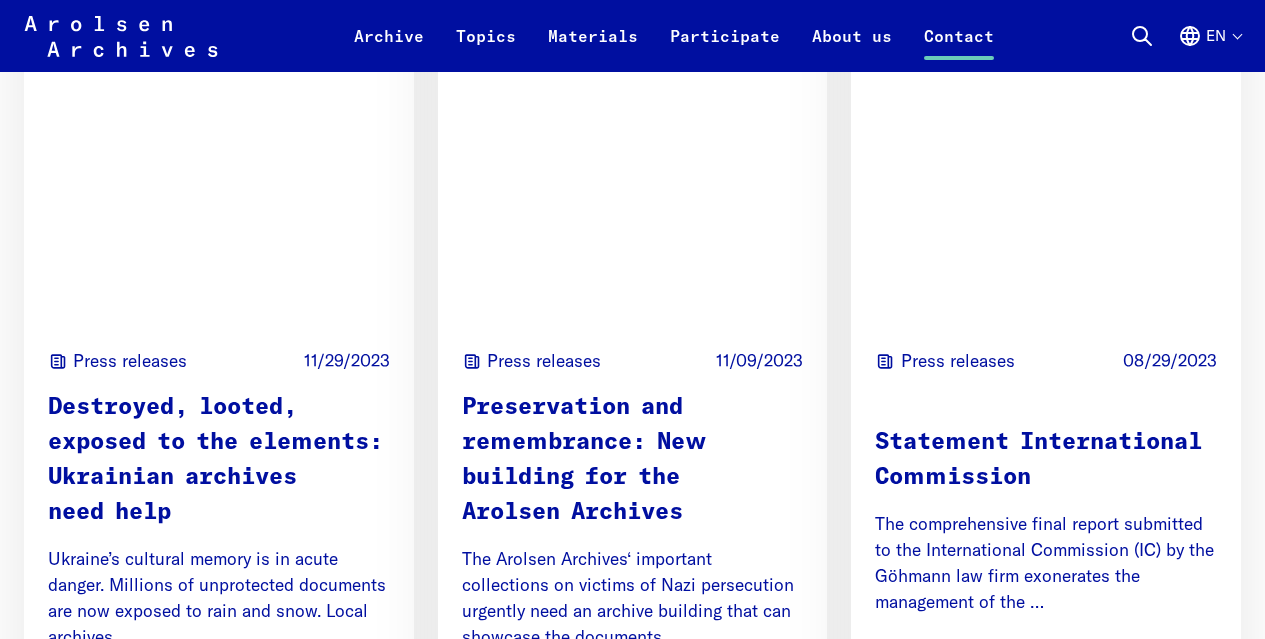 scroll, scrollTop: 4991, scrollLeft: 0, axis: vertical 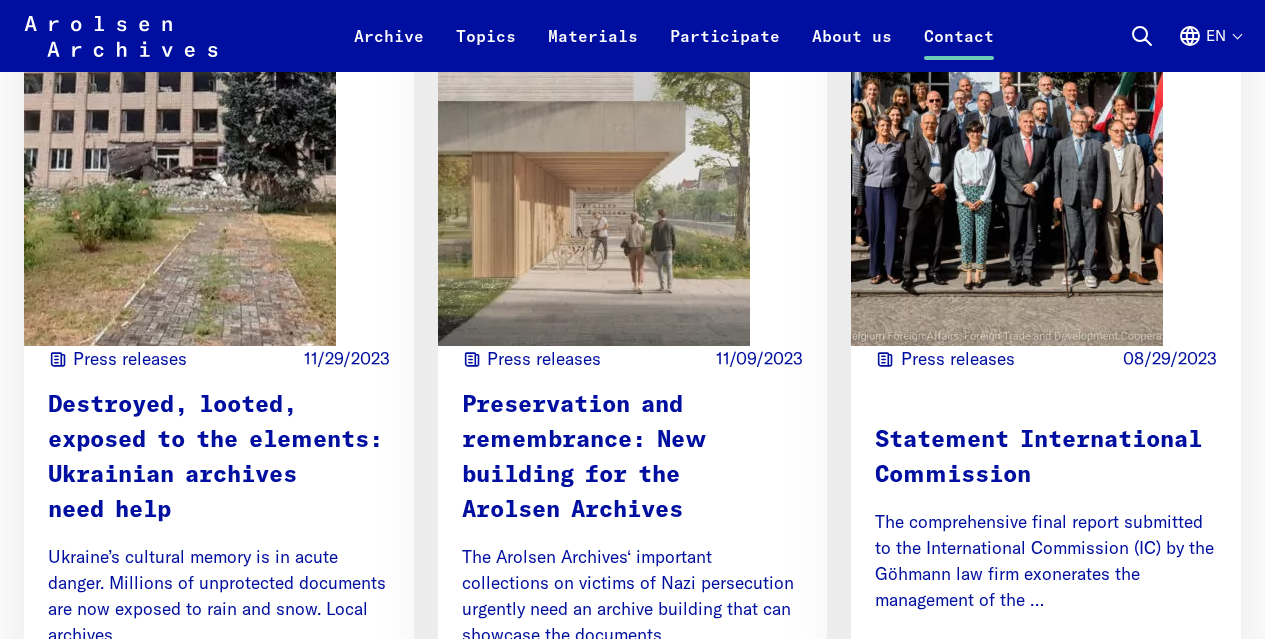 click on "Load more posts" at bounding box center [633, 2995] 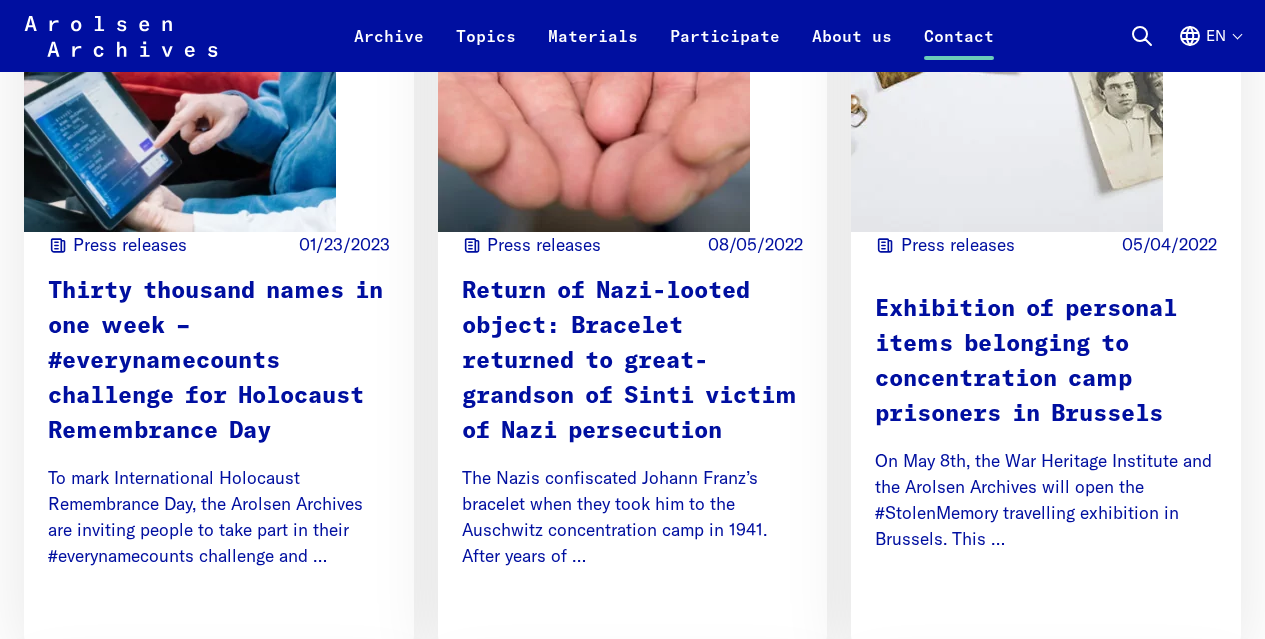 scroll, scrollTop: 6191, scrollLeft: 0, axis: vertical 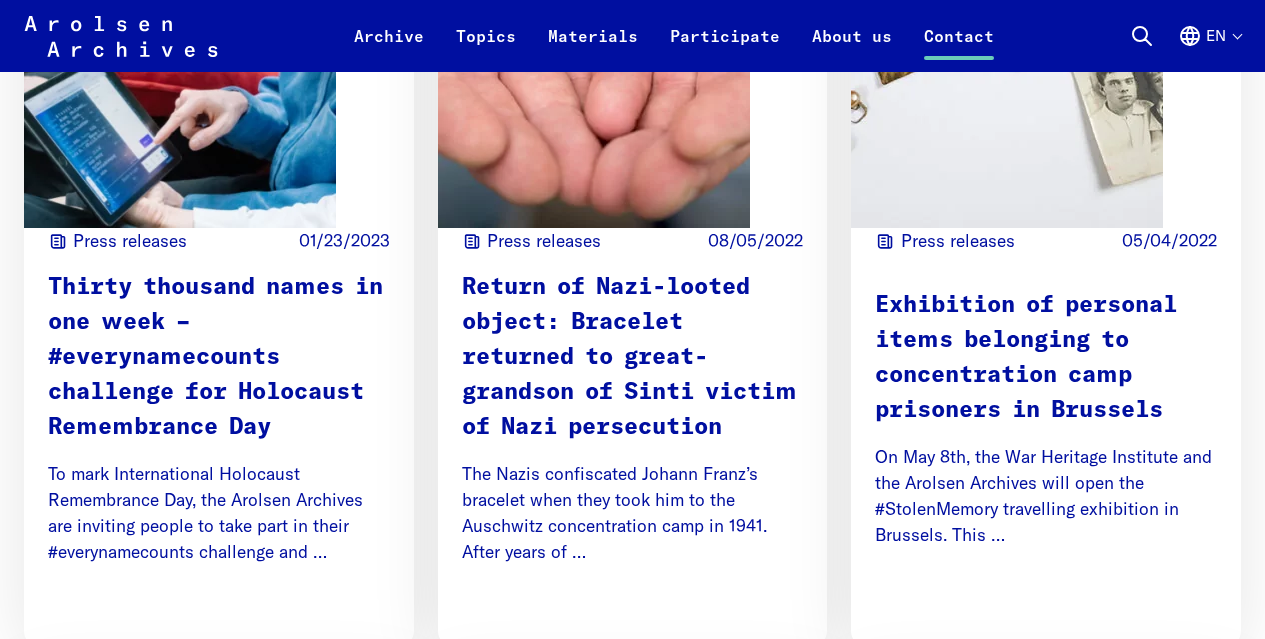 click on "Load more posts" at bounding box center (646, 3915) 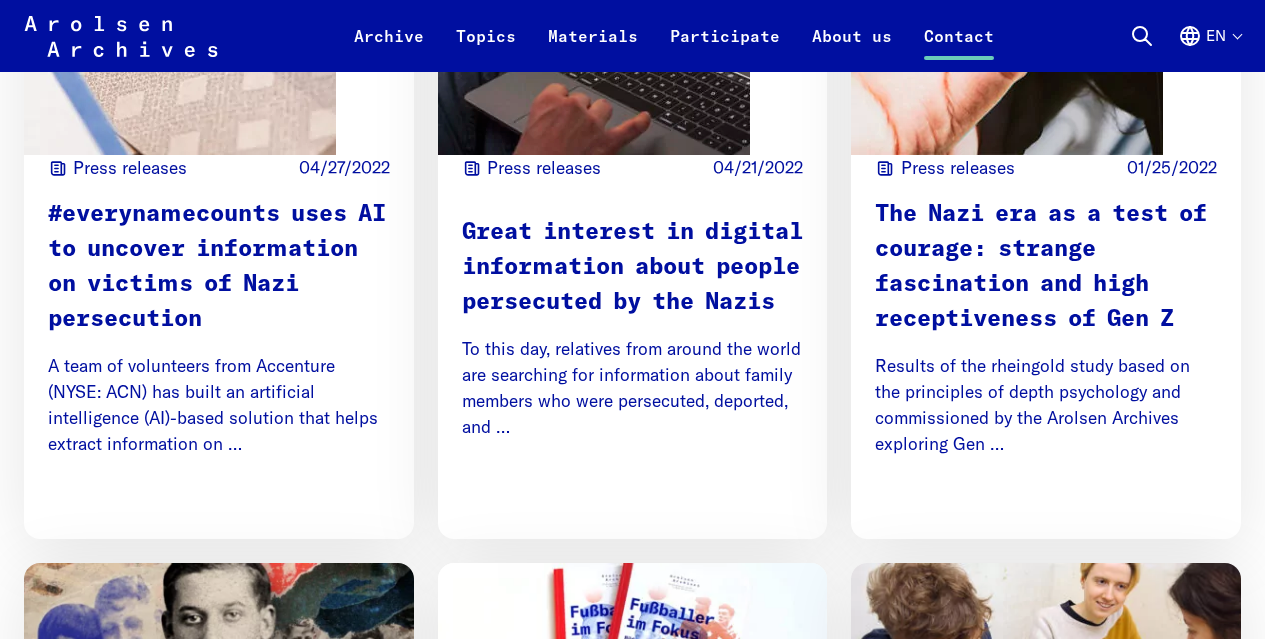 scroll, scrollTop: 7391, scrollLeft: 0, axis: vertical 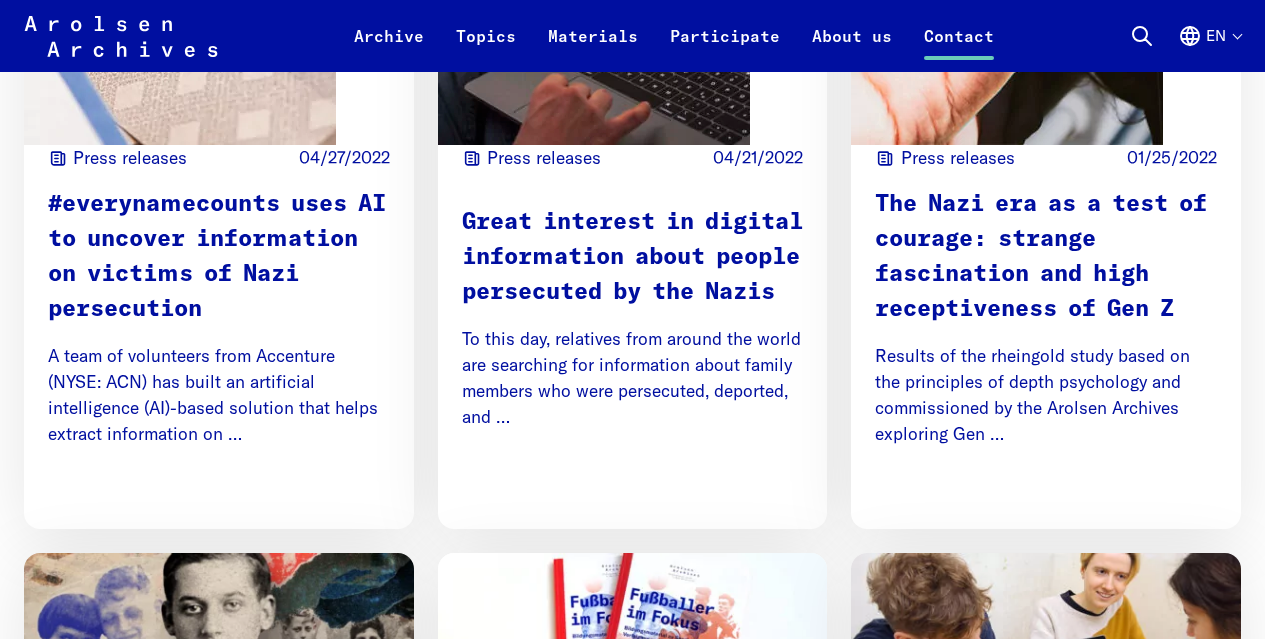 click on "Load more posts" at bounding box center [646, 4853] 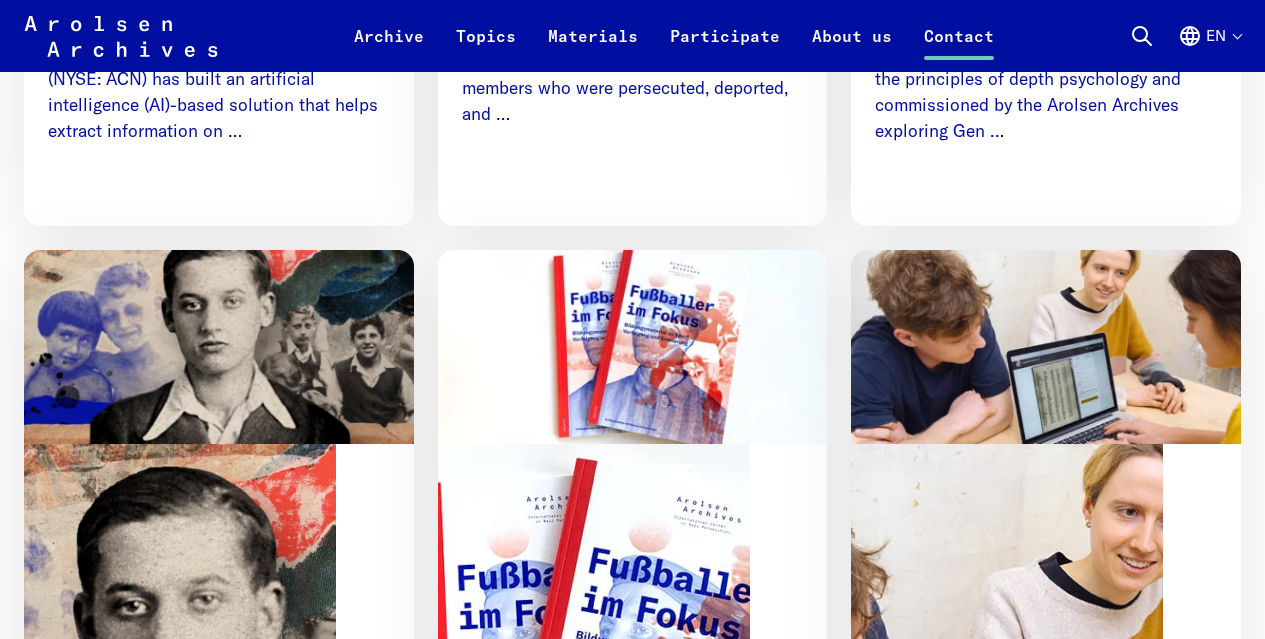 scroll, scrollTop: 7691, scrollLeft: 0, axis: vertical 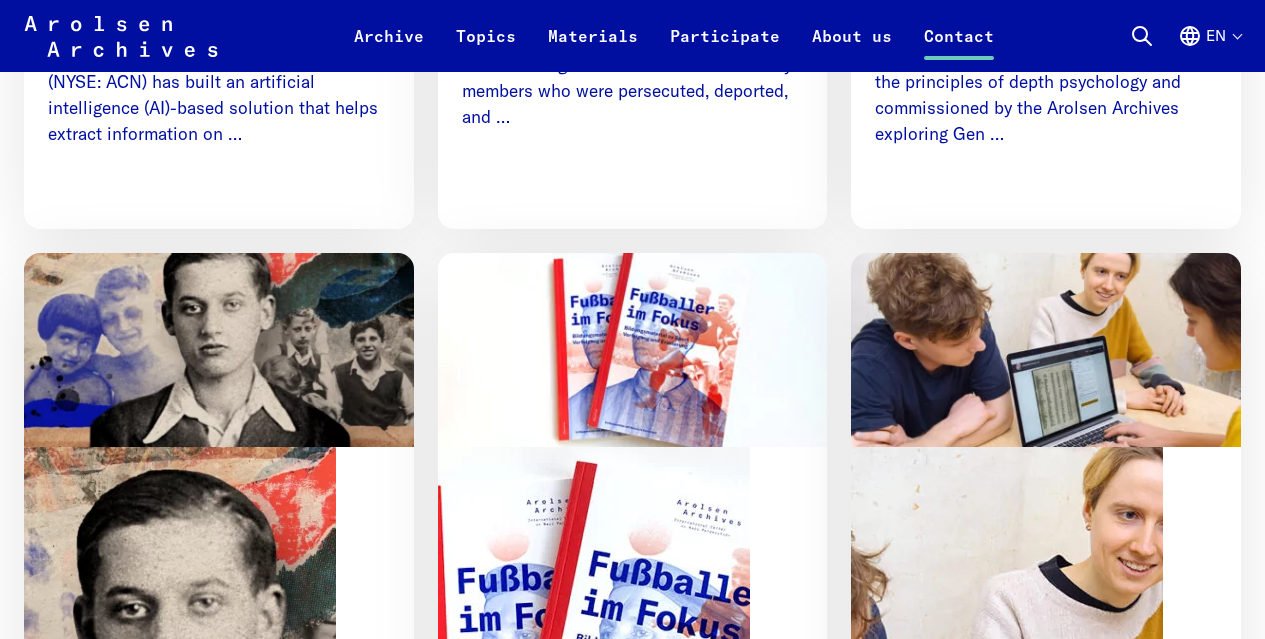 click on "26 million documents about victims of Nazi persecution online" at bounding box center [219, 5297] 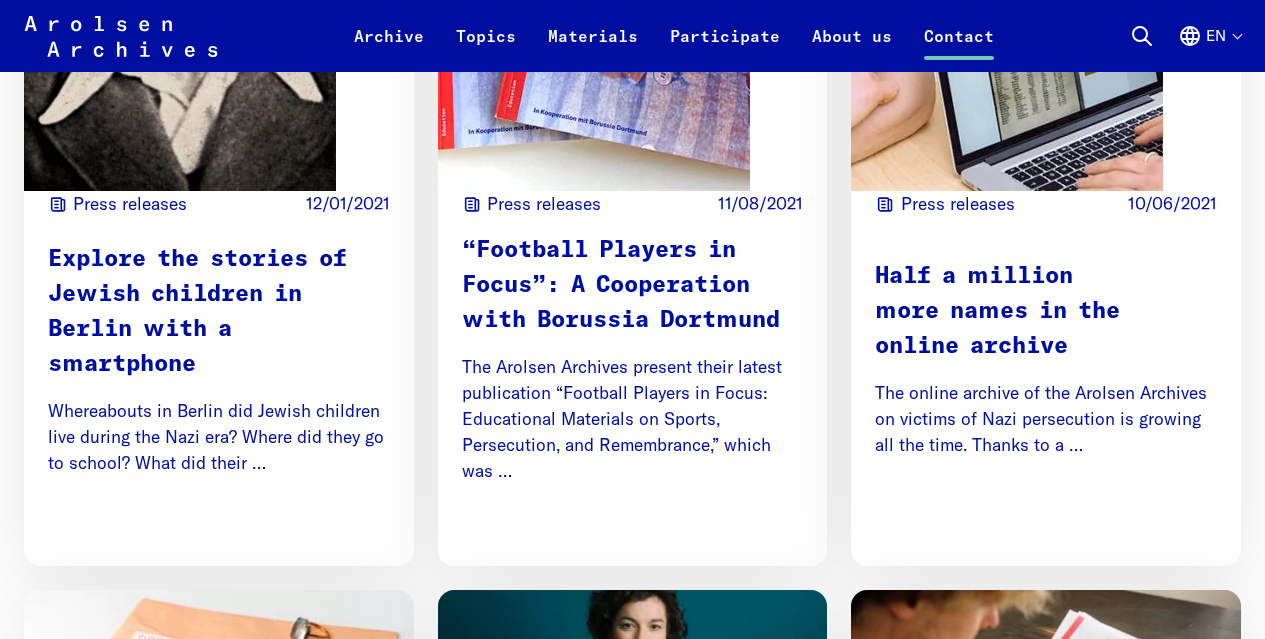 scroll, scrollTop: 8527, scrollLeft: 0, axis: vertical 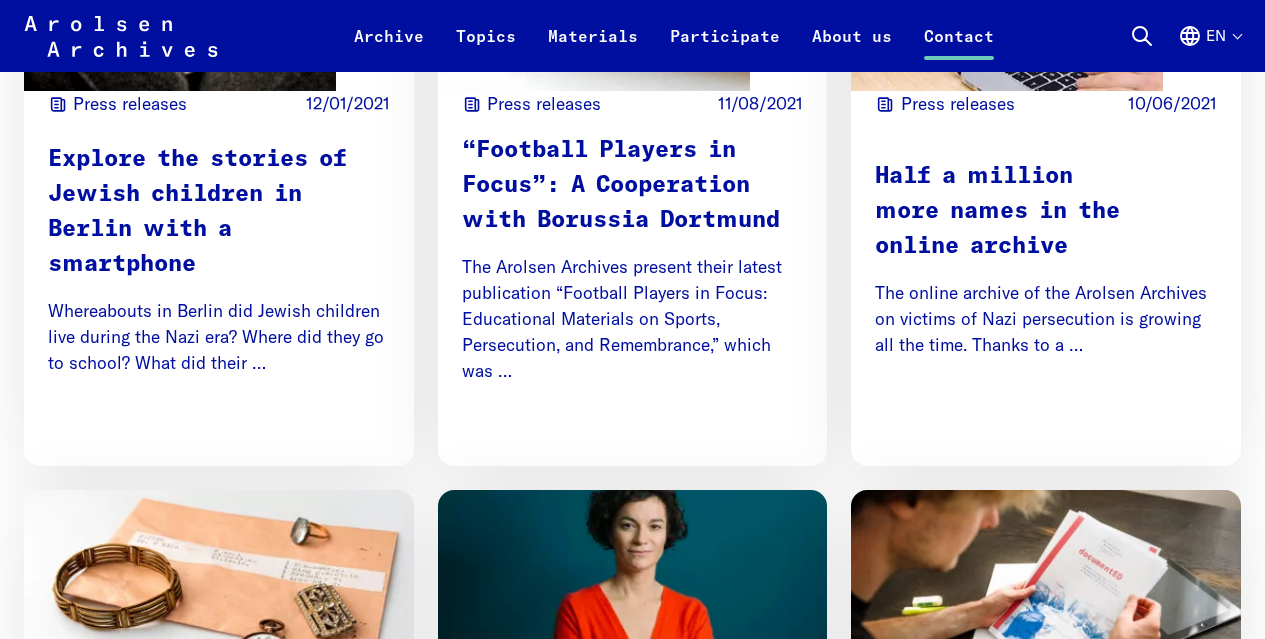 click 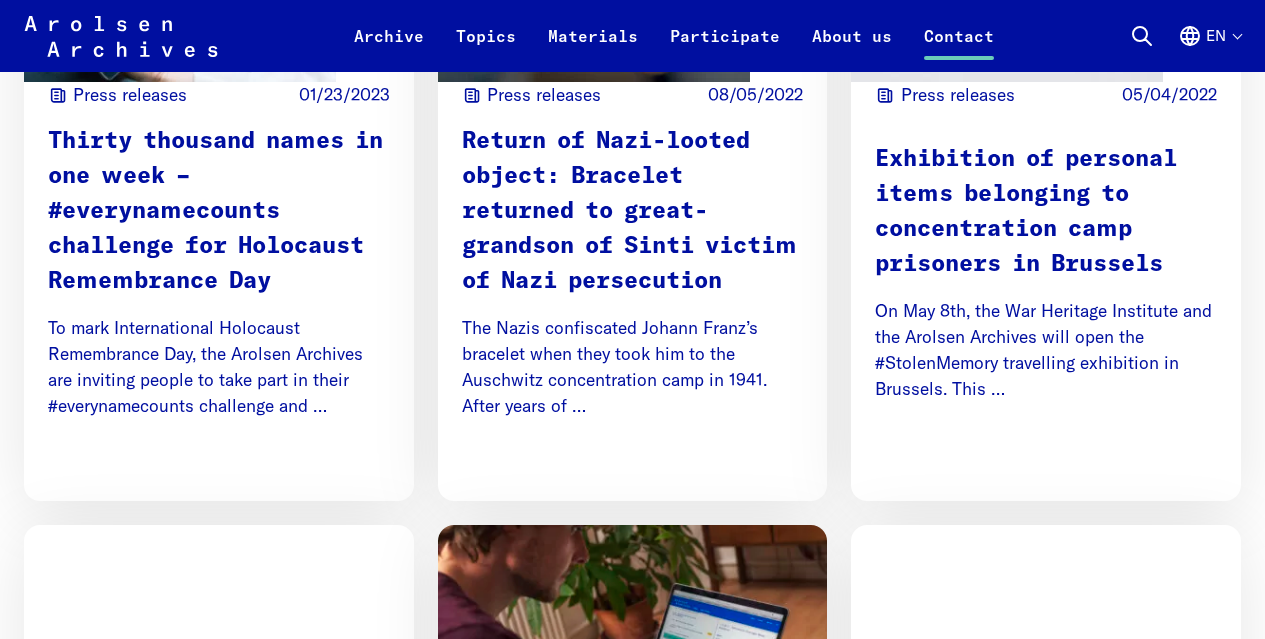 scroll, scrollTop: 6327, scrollLeft: 0, axis: vertical 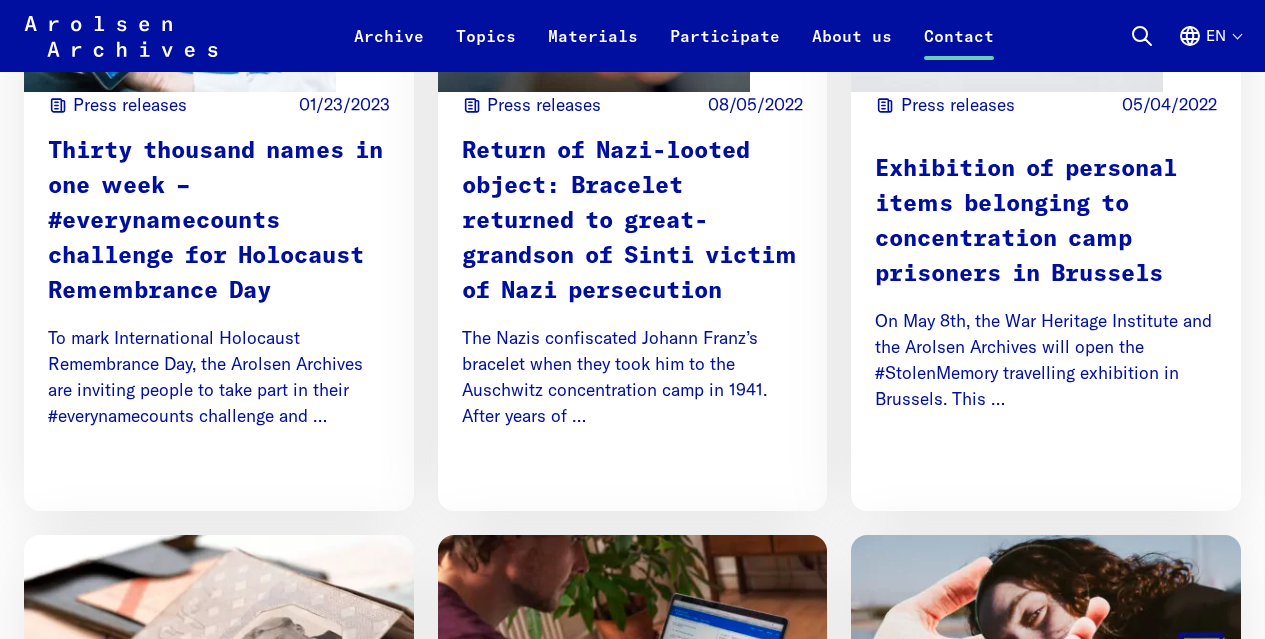 click on "Interest in the fates of Nazi victims continues to grow" at bounding box center (219, 4505) 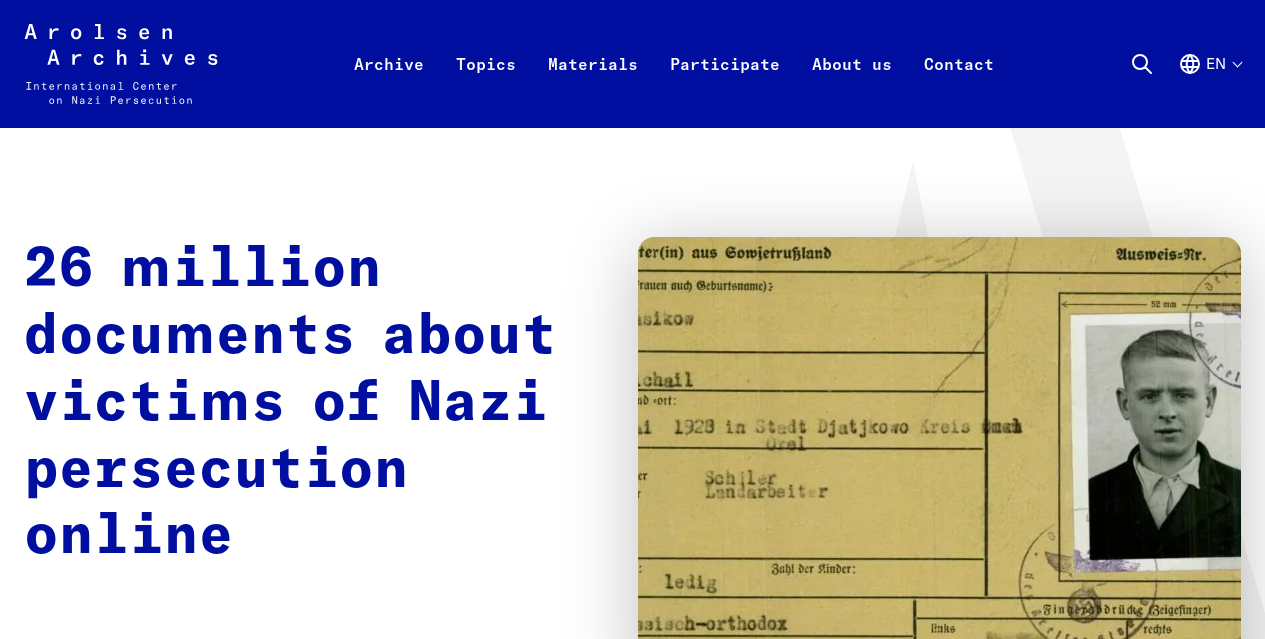scroll, scrollTop: 0, scrollLeft: 0, axis: both 